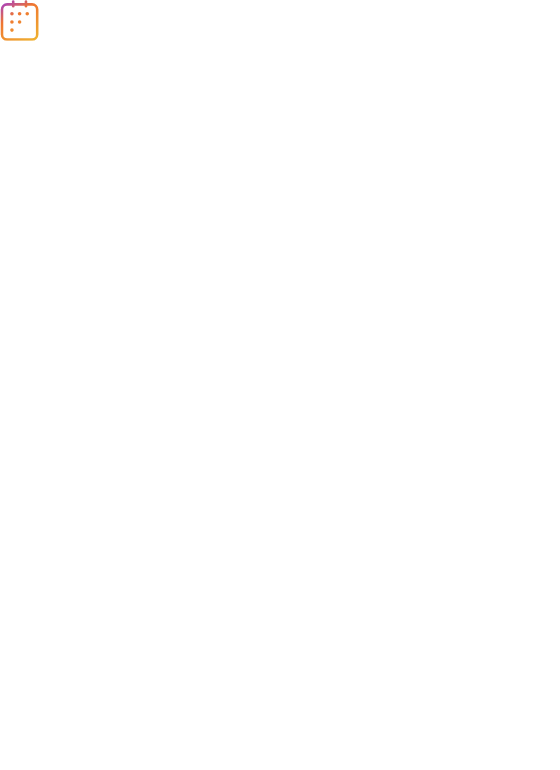 scroll, scrollTop: 0, scrollLeft: 0, axis: both 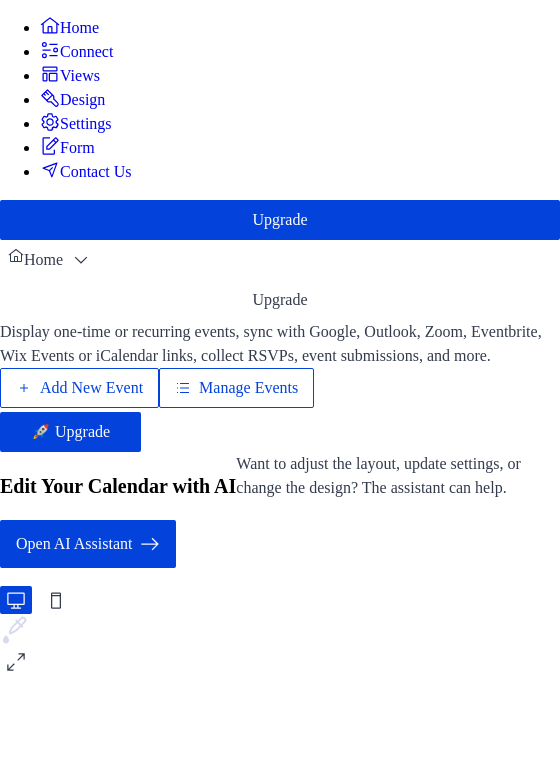 click on "Display one-time or recurring events, sync with Google, Outlook, Zoom, Eventbrite, Wix Events or iCalendar links, collect RSVPs, event submissions, and more. Add New Event Manage Events 🚀 Upgrade" at bounding box center (280, 386) 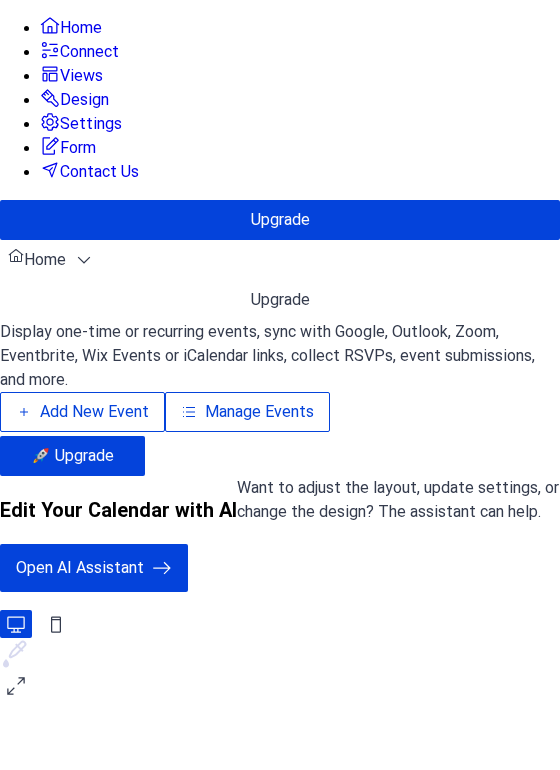 click on "Add New Event" at bounding box center (94, 412) 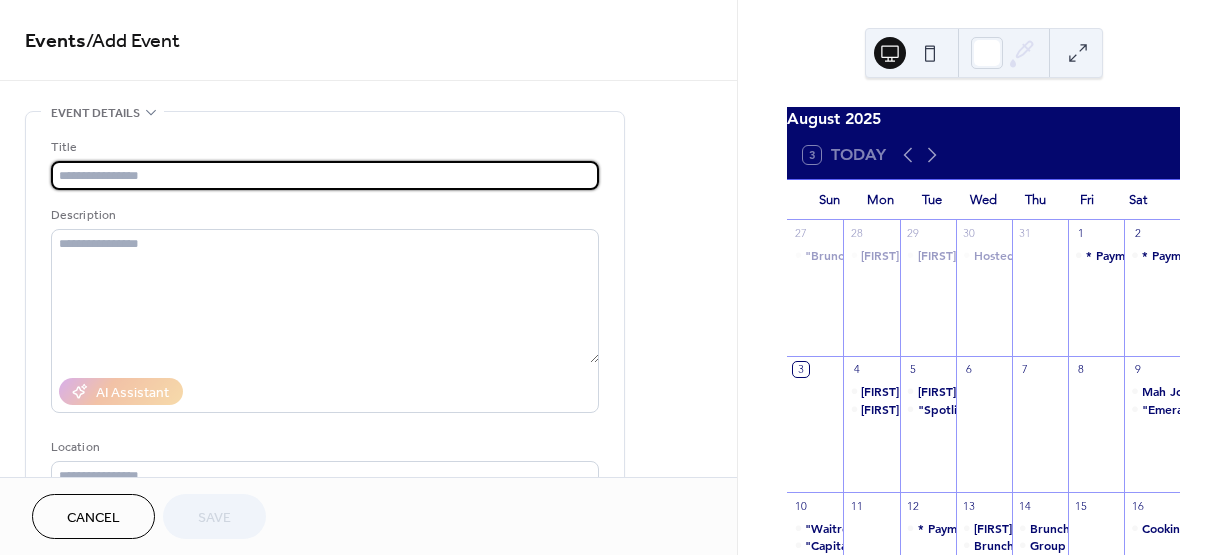 scroll, scrollTop: 0, scrollLeft: 0, axis: both 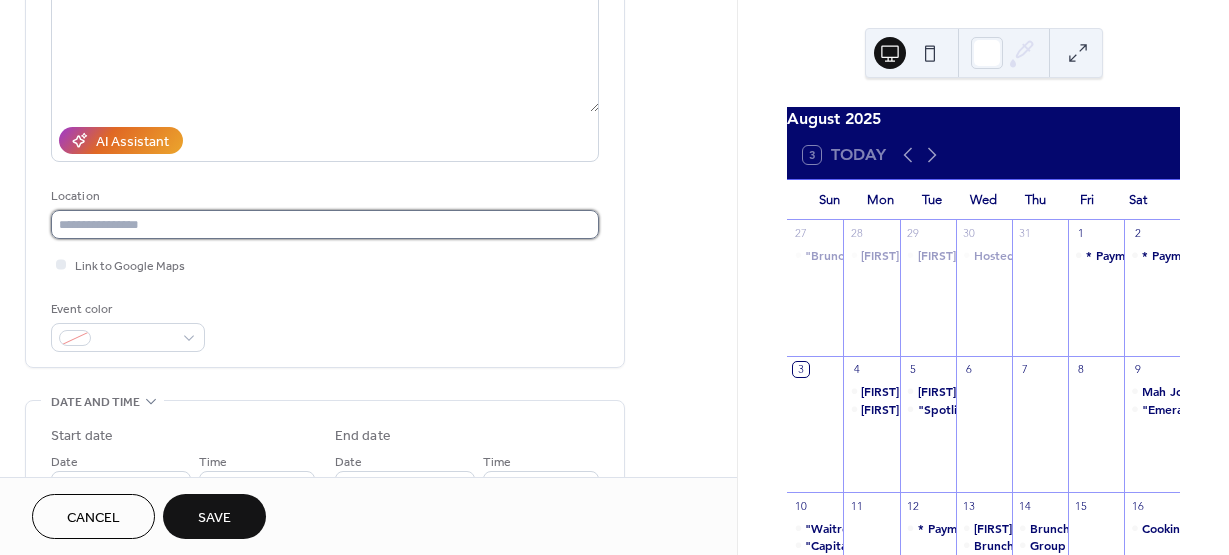 click at bounding box center (325, 224) 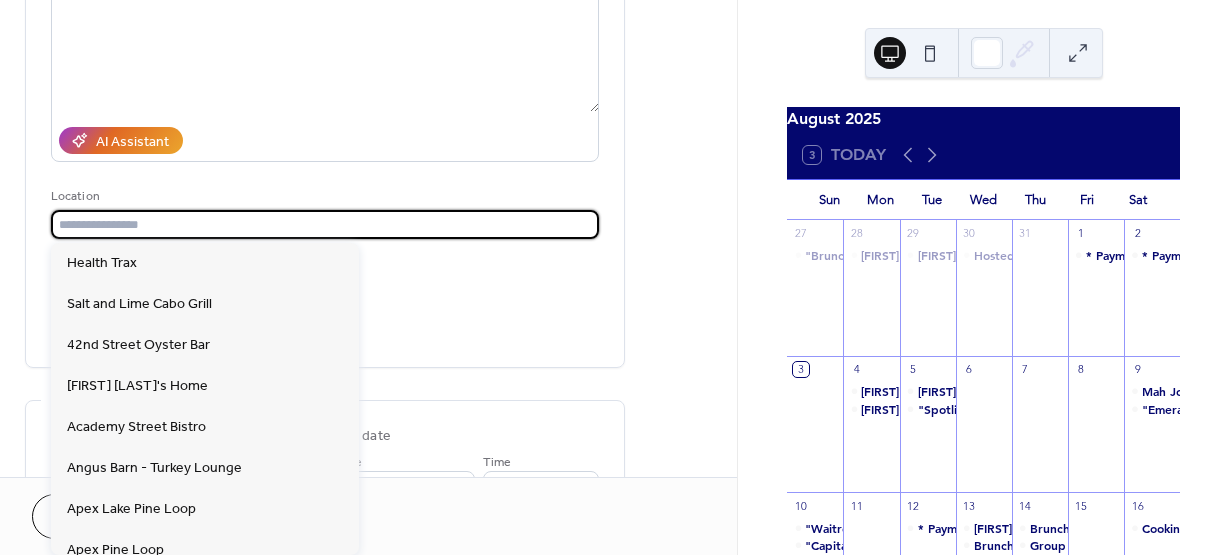 scroll, scrollTop: 0, scrollLeft: 0, axis: both 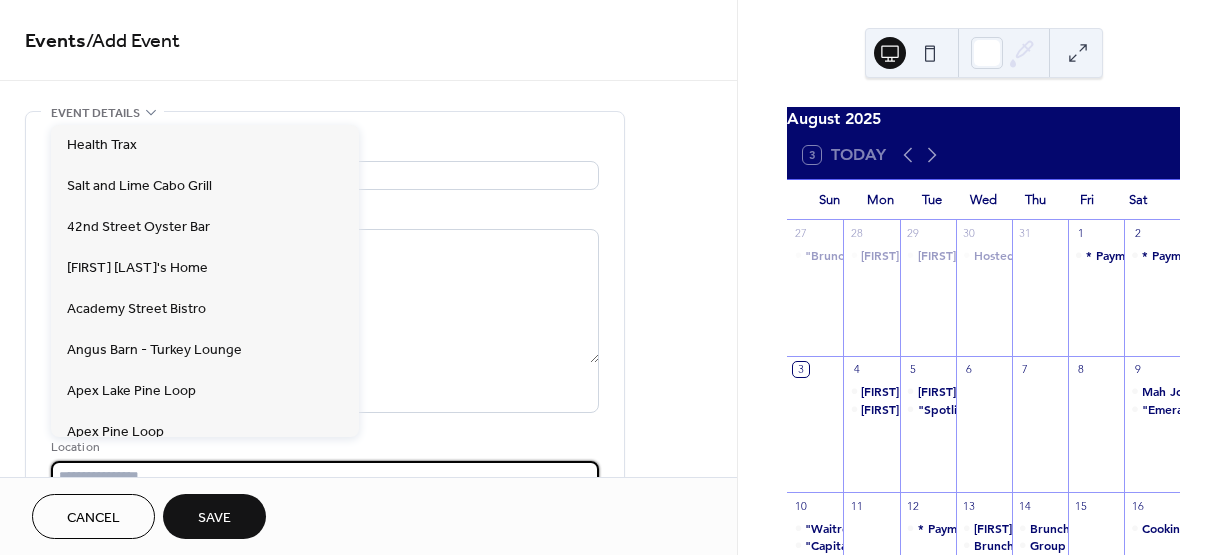 click on "Title" at bounding box center (323, 147) 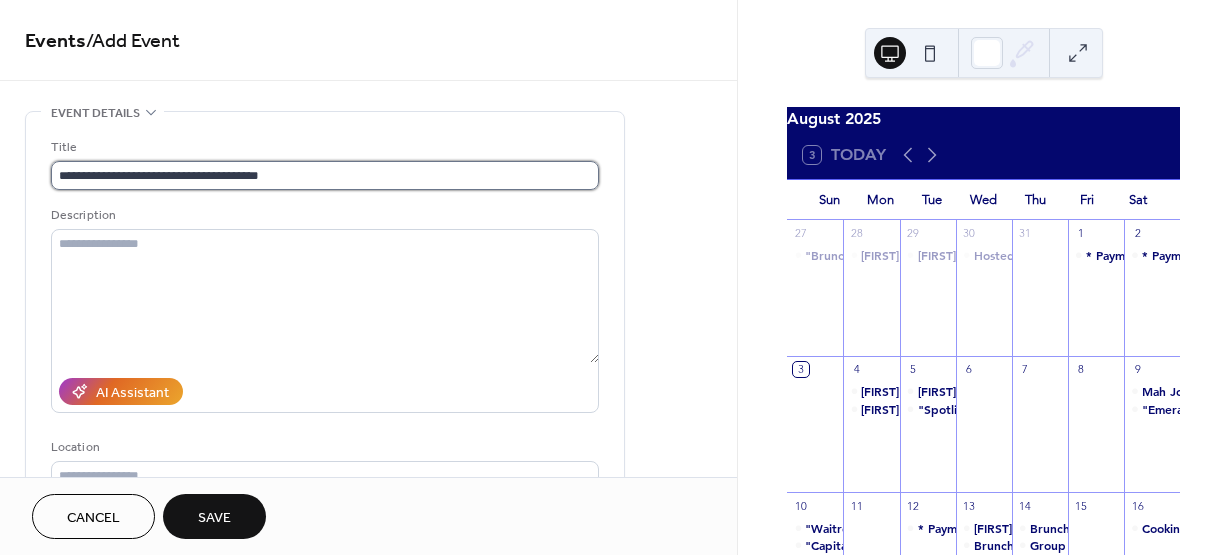 click on "**********" at bounding box center (325, 175) 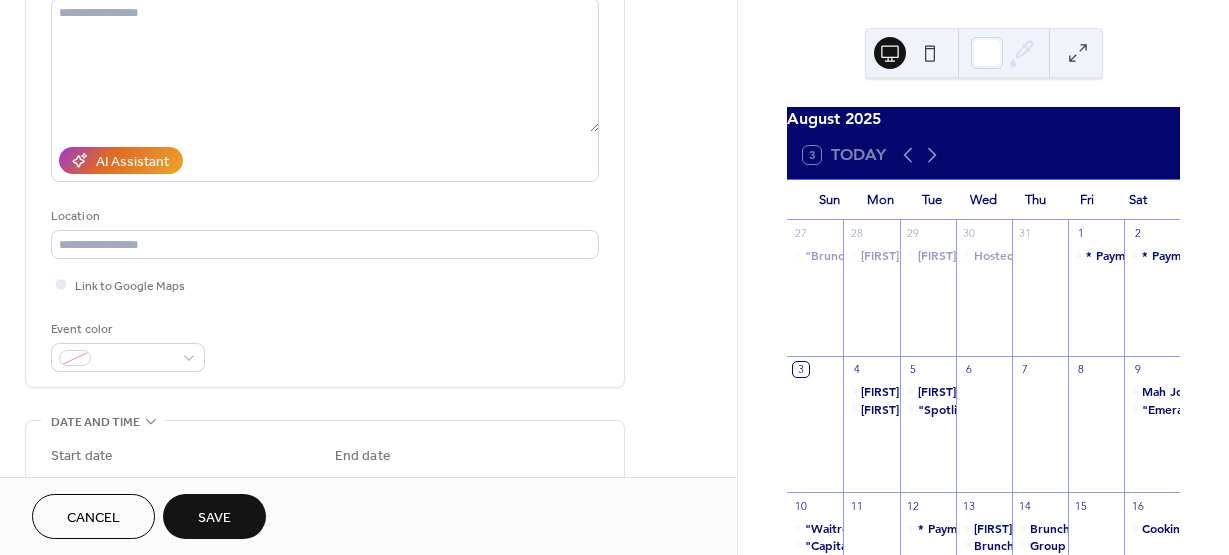 scroll, scrollTop: 237, scrollLeft: 0, axis: vertical 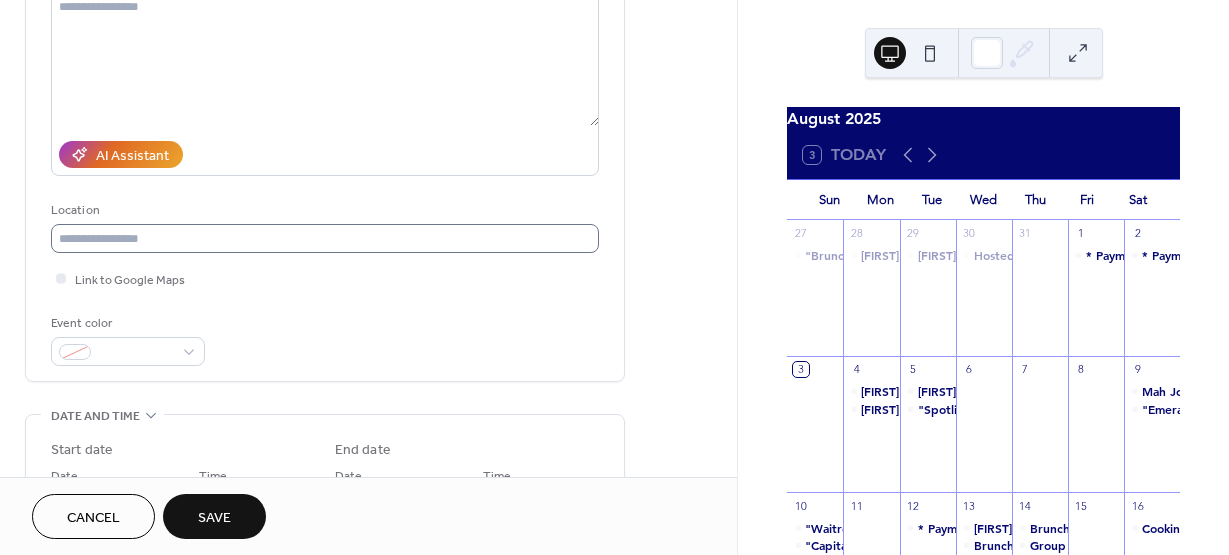 type on "**********" 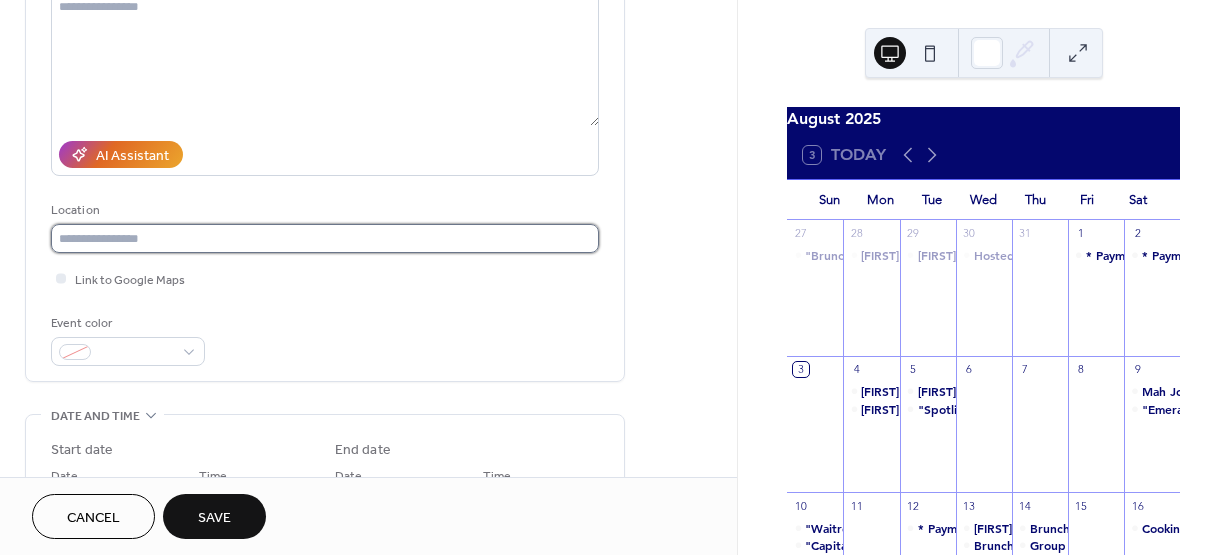 click at bounding box center [325, 238] 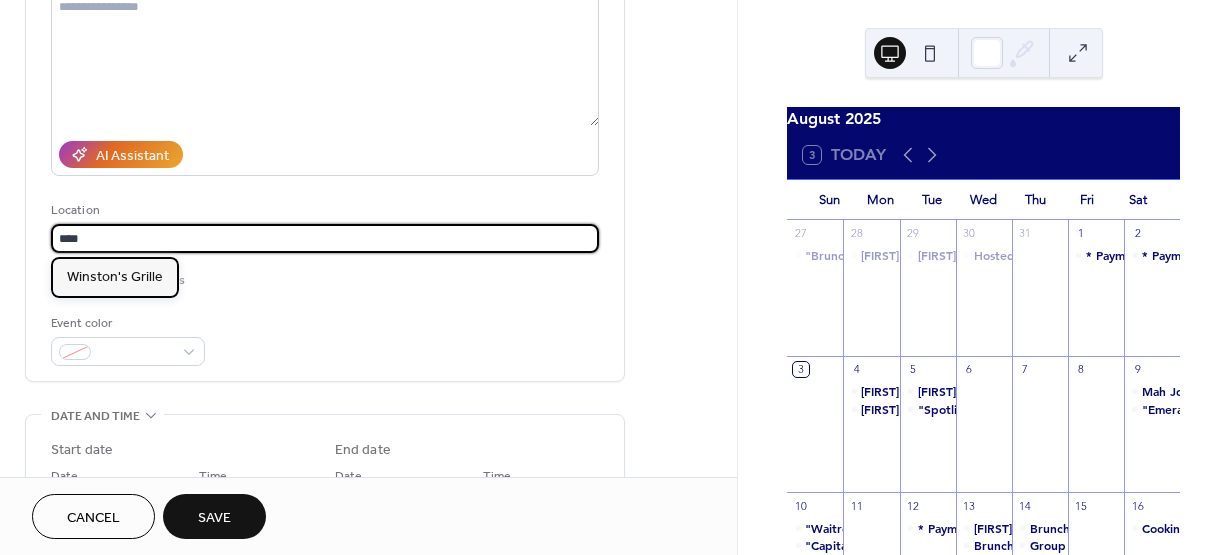 click on "Winston's Grille" at bounding box center (115, 277) 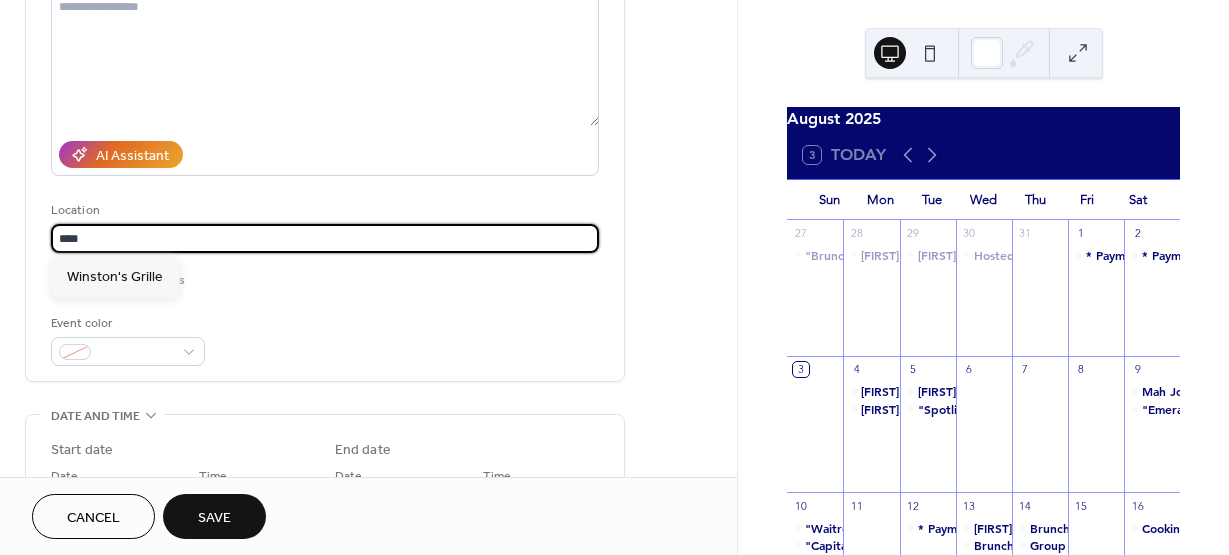 type on "**********" 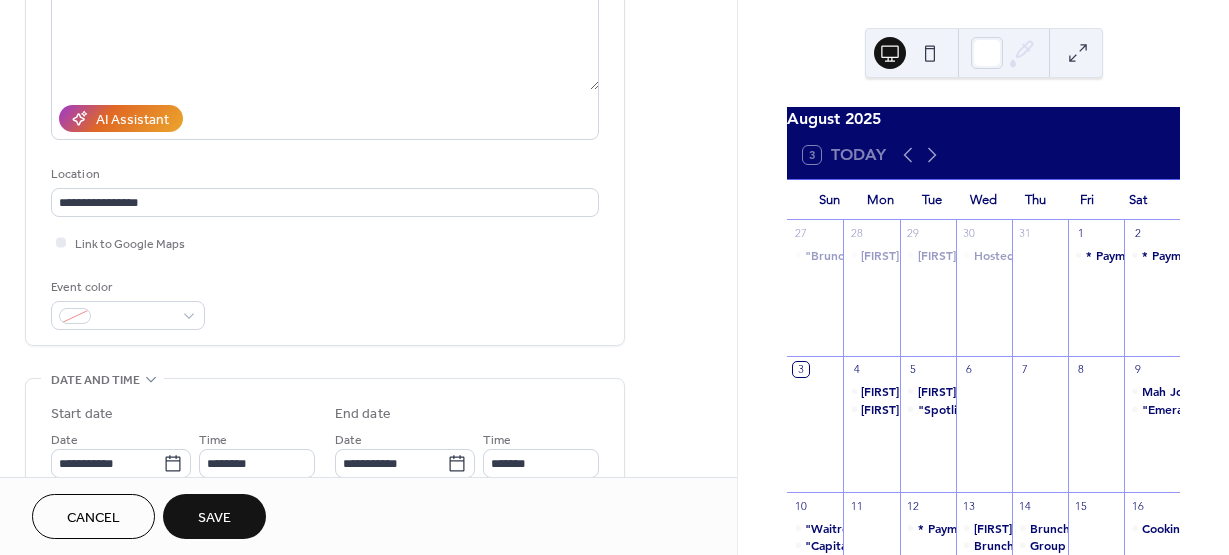 scroll, scrollTop: 286, scrollLeft: 0, axis: vertical 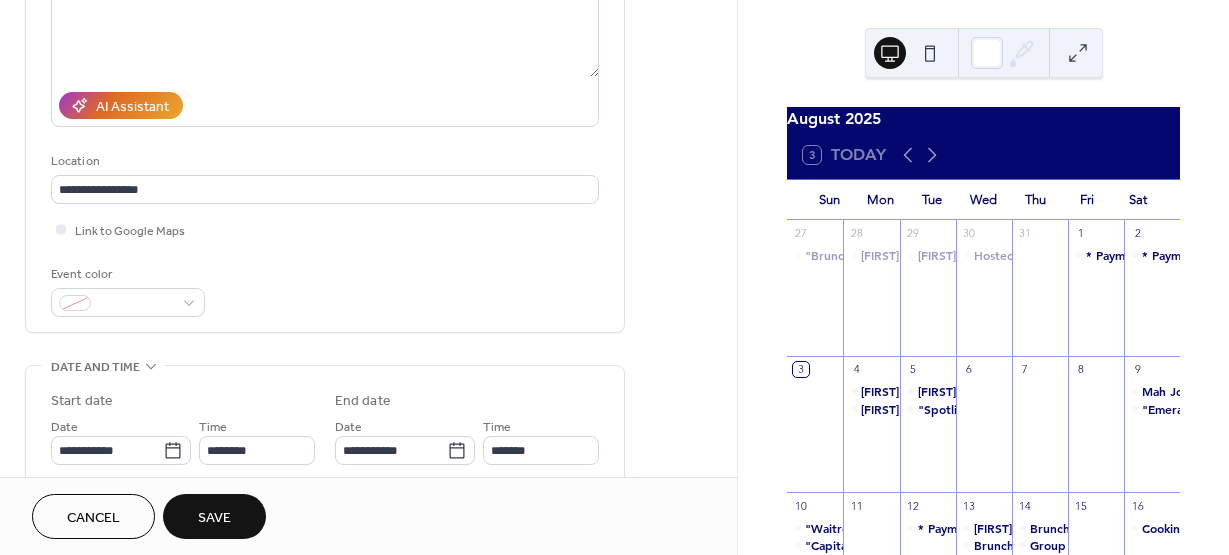 drag, startPoint x: 729, startPoint y: 181, endPoint x: 733, endPoint y: 200, distance: 19.416489 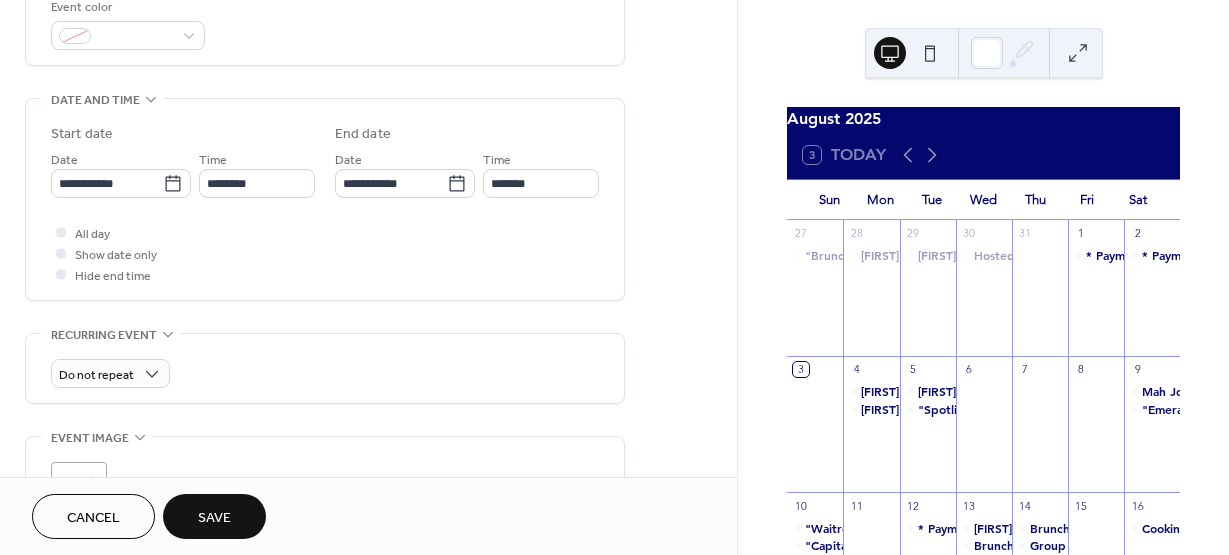 scroll, scrollTop: 556, scrollLeft: 0, axis: vertical 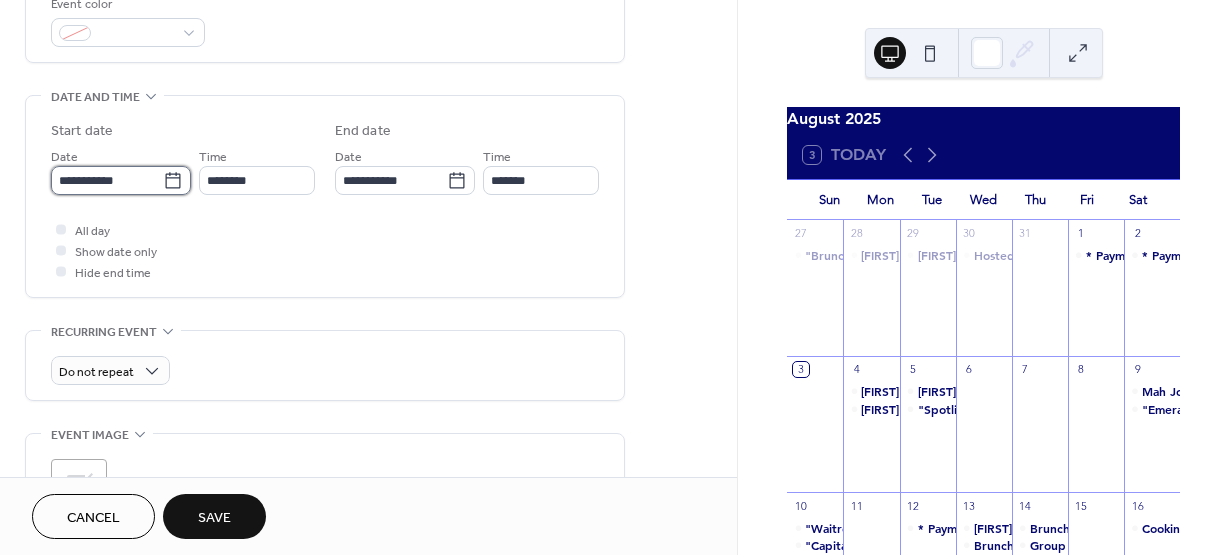 click on "**********" at bounding box center (107, 180) 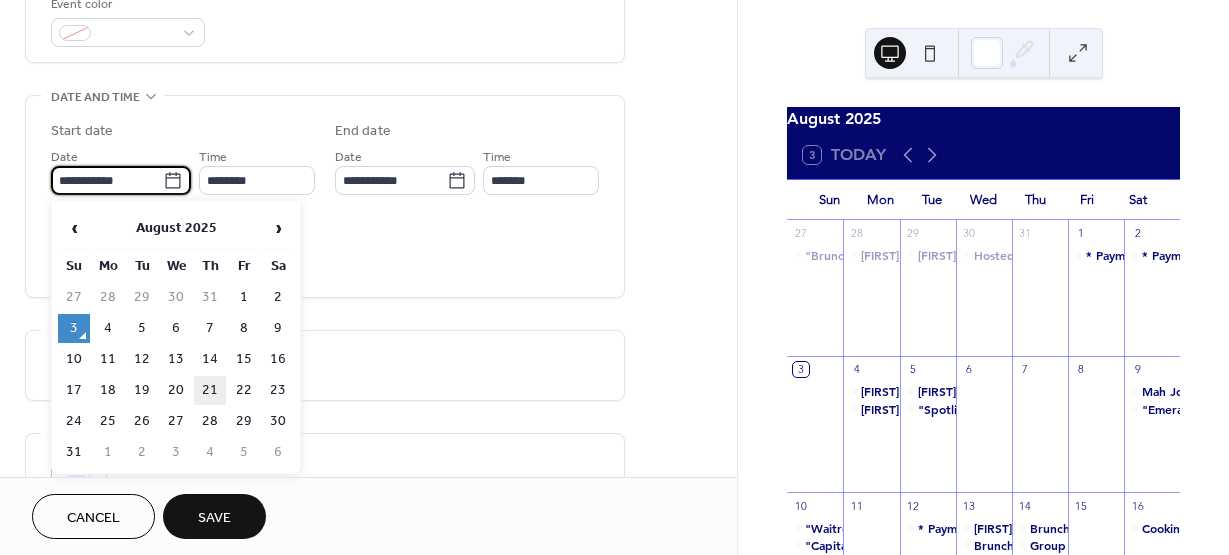 click on "21" at bounding box center (210, 390) 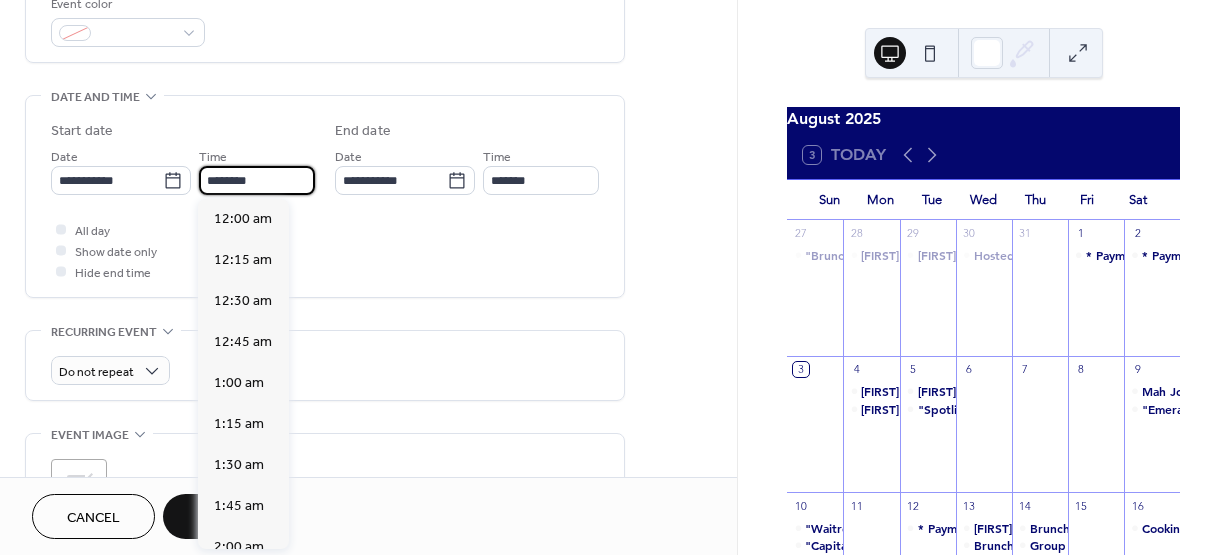 click on "********" at bounding box center (257, 180) 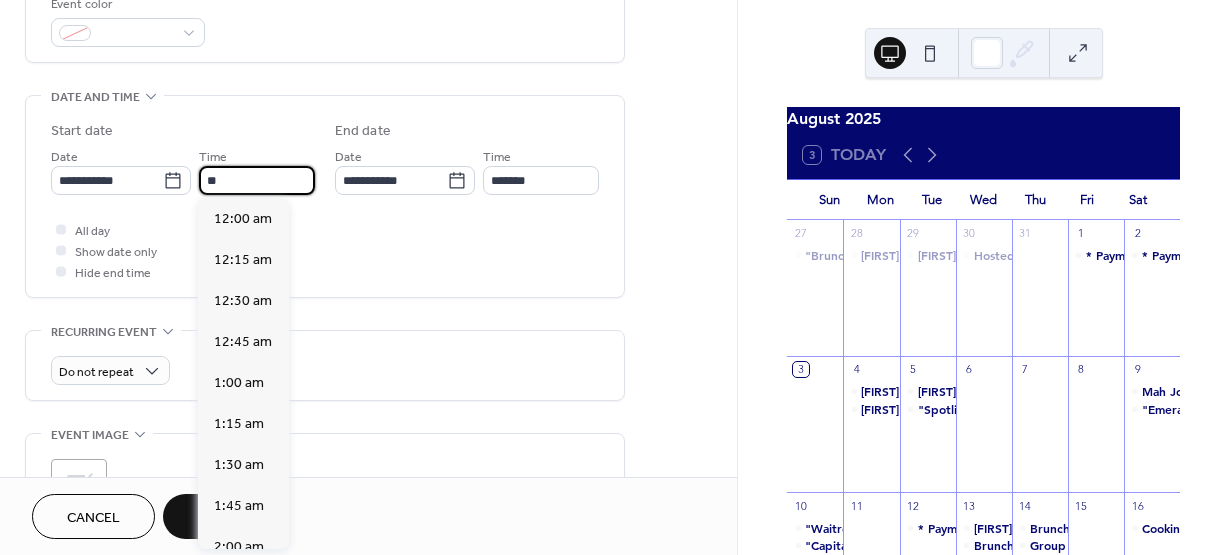 scroll, scrollTop: 1804, scrollLeft: 0, axis: vertical 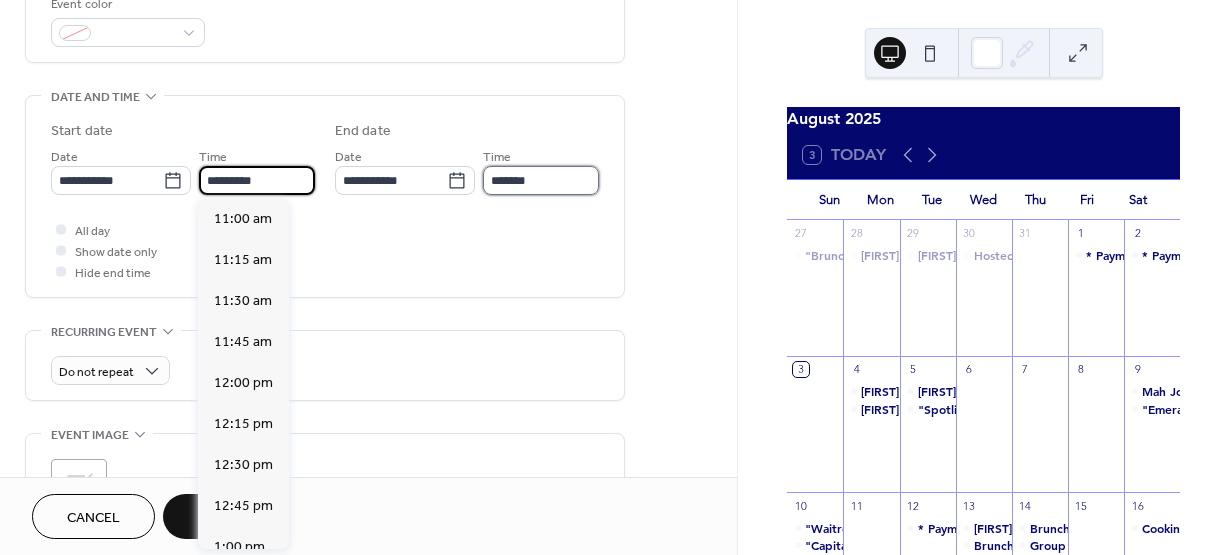 click on "*******" at bounding box center (541, 180) 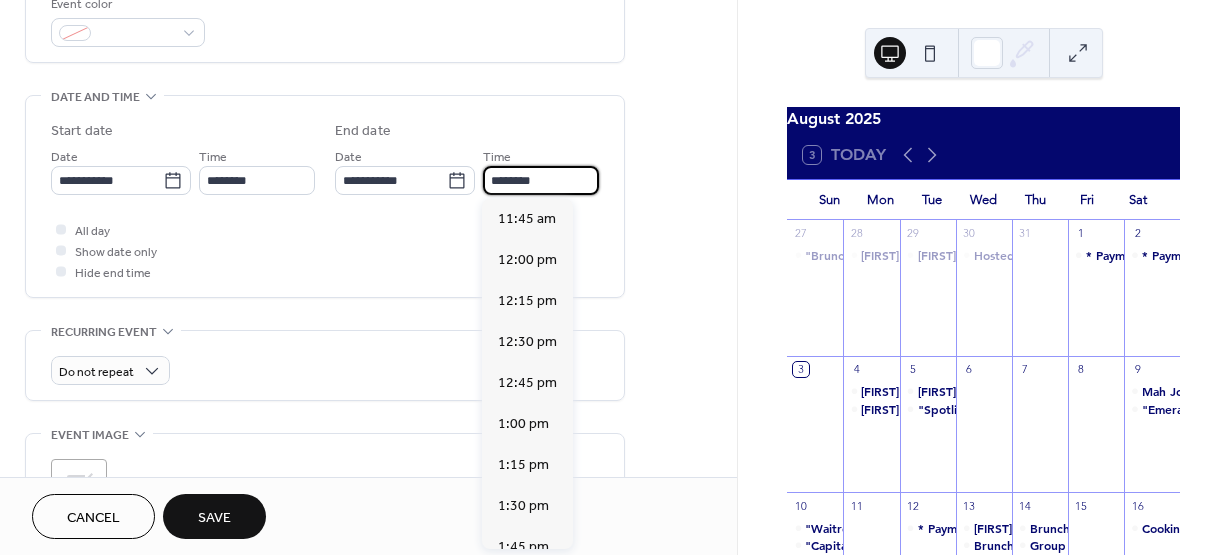 click on "*******" at bounding box center [541, 180] 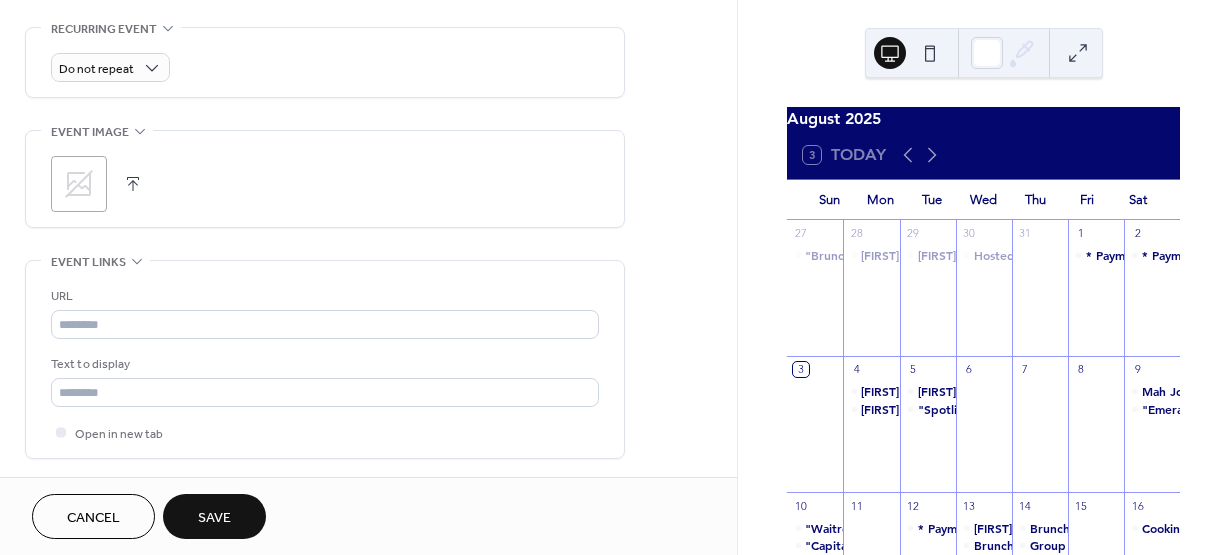 scroll, scrollTop: 863, scrollLeft: 0, axis: vertical 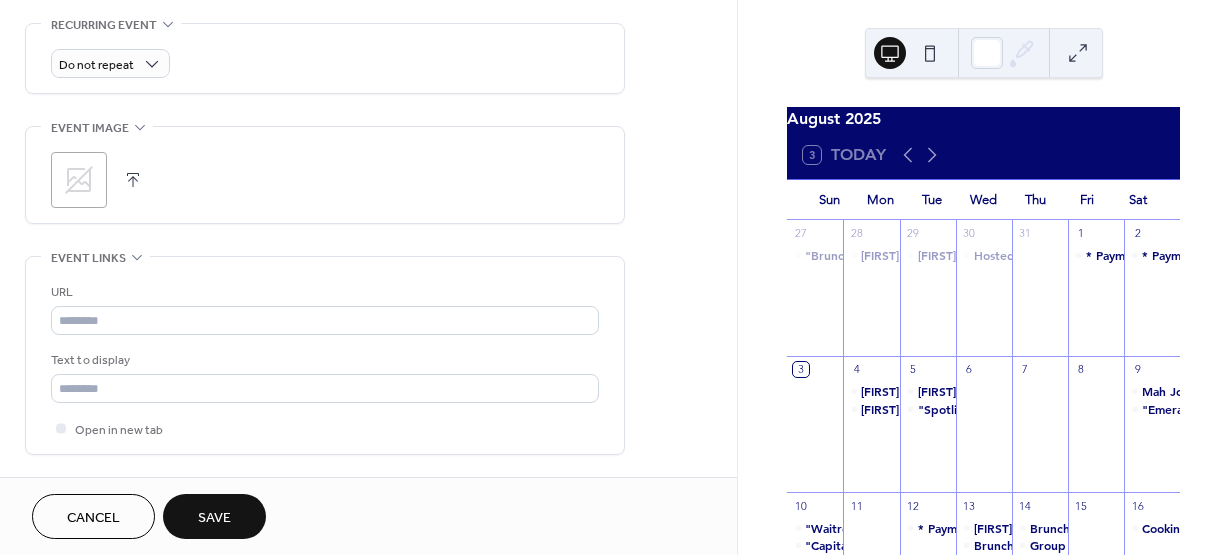 click 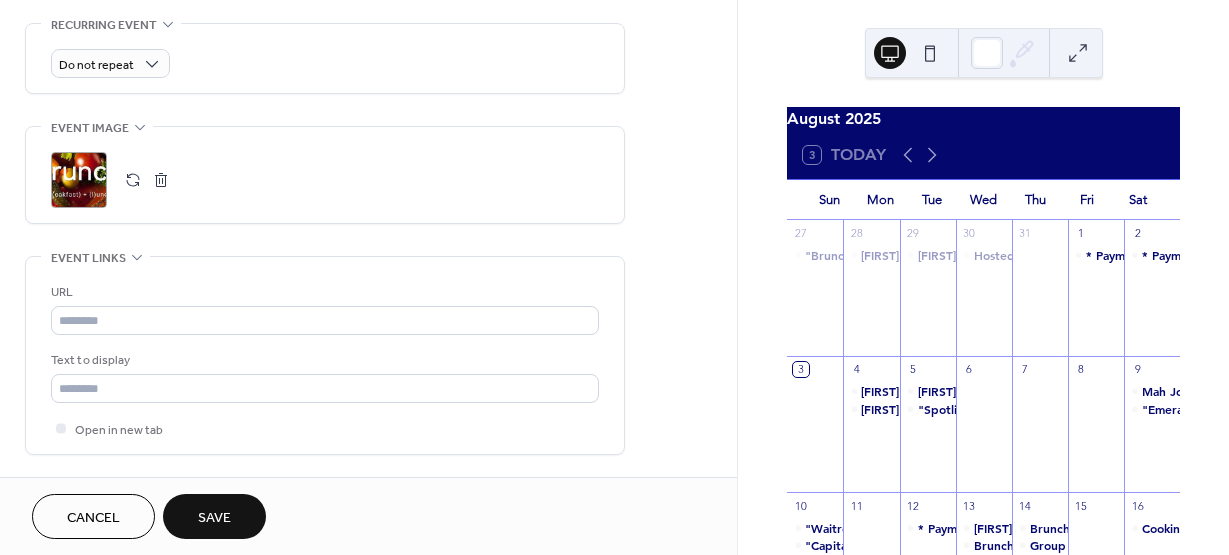 click on "Save" at bounding box center [214, 518] 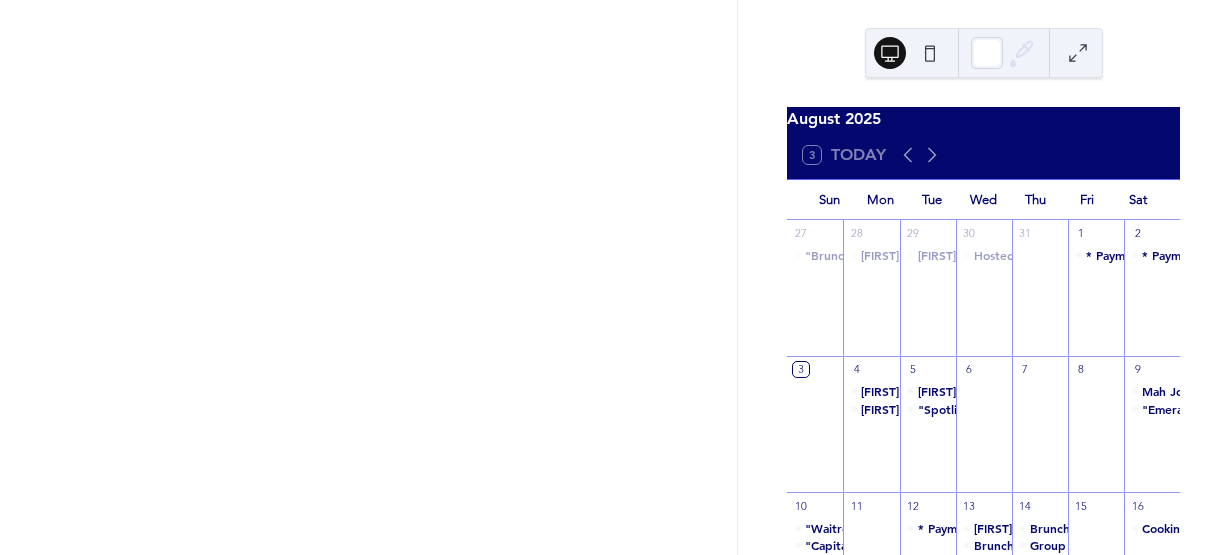 click at bounding box center [368, 277] 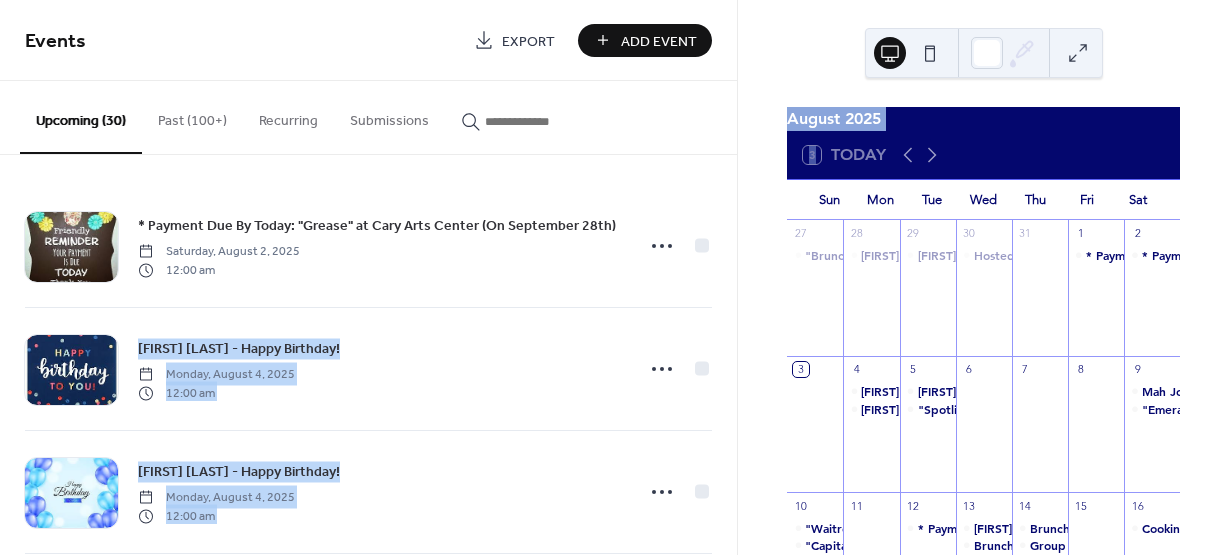 drag, startPoint x: 820, startPoint y: 155, endPoint x: 736, endPoint y: 201, distance: 95.77056 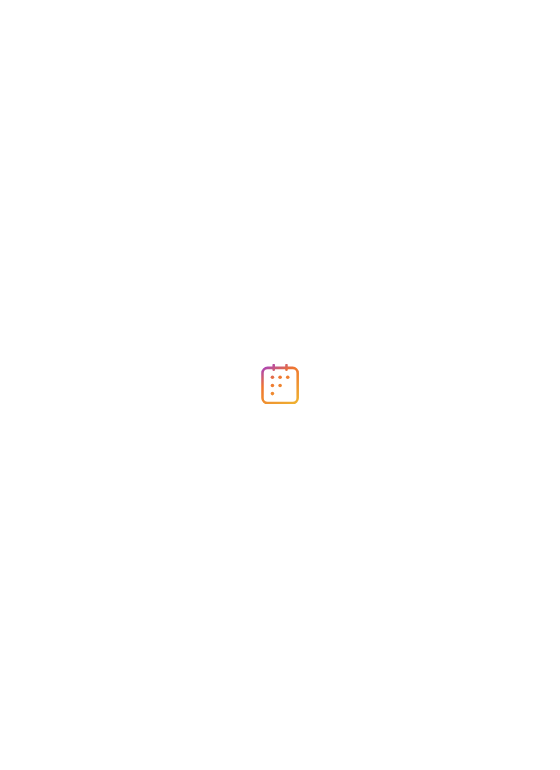 scroll, scrollTop: 0, scrollLeft: 0, axis: both 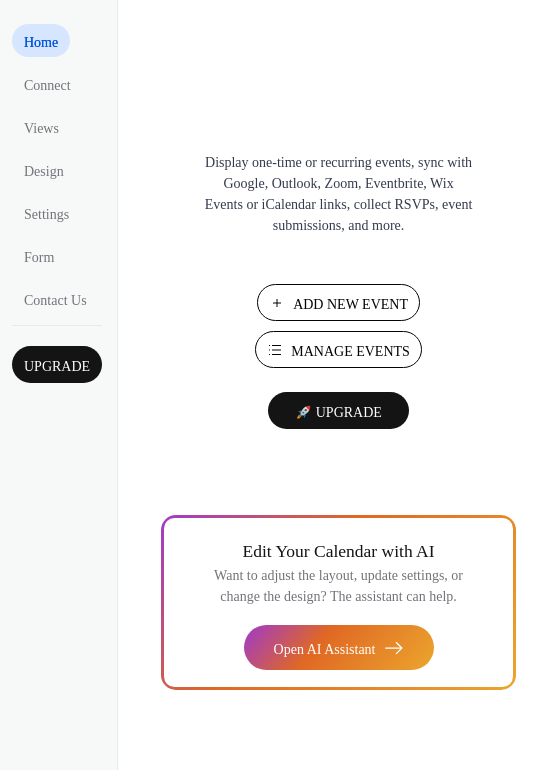 click on "Add New Event" at bounding box center (338, 302) 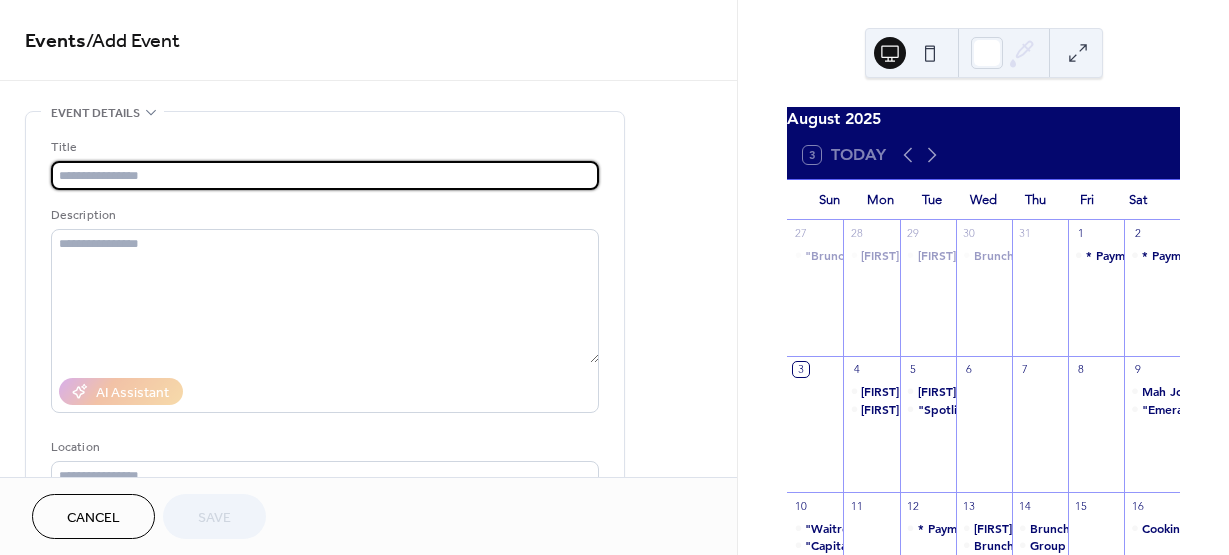 scroll, scrollTop: 0, scrollLeft: 0, axis: both 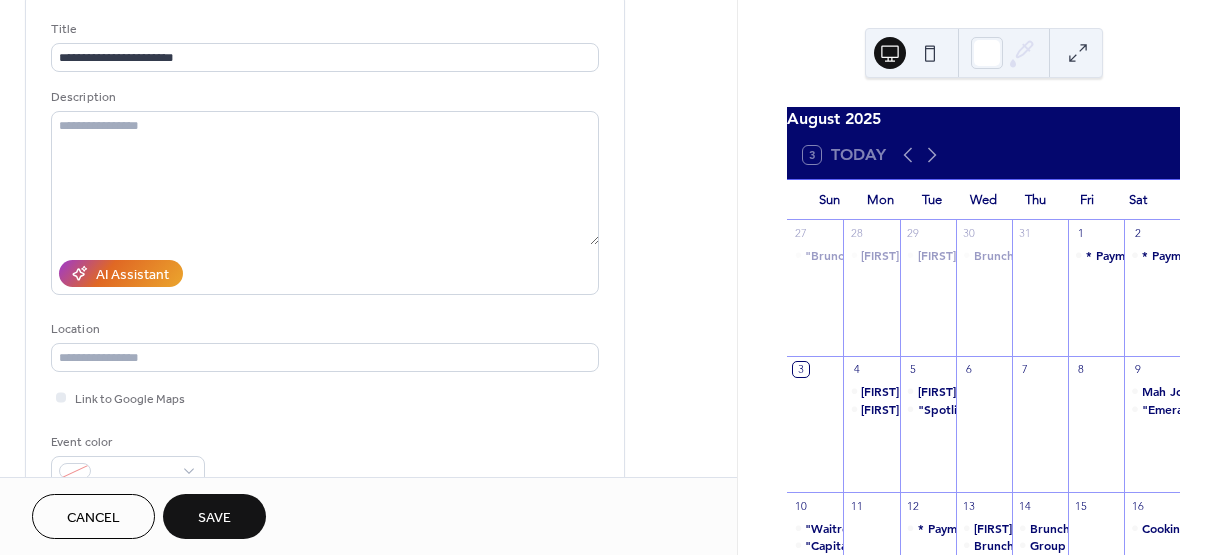 click on "August 2025 3 Today Sun Mon Tue Wed Thu Fri Sat 27 "Brunch Buddies" Brunch Bunch Gathering  - Hosted by Anna Weigant  28 Sandi Dietmeir - Happy Birthday!  29 Patsey Strange - Happy Birthday!  30 Brunch Bunch Gathering  - Hosted by Molly Vallant  31 1 * Payment Due By Today: Cooking Classes "English Tea Party" (On August 16th and August 31st) 2 * Payment Due By Today: "Grease" at Cary  Arts Center (On September 28th) 3 4 Dorinda Carter - Happy Birthday!  Phyllis Smith - Happy Birthday!  5 Renee Crowson - Happy Birthday!  "Spotlight on Tuscany"  Travel Presentation  6 7 8 9 Mah Jongg Gathering  "Emerald Gourmets" Supper Club  10 "Waitress" Theater Performance  "Capital City " Supper Club  11 12 * Payment Due By Today: Dinner and Presentation at Nantucket Grill (On August 23rd) 13 Carol Gaertner - Happy Birthday!  Brunch Bunch Gathering - Hosted by Betsy Cox  14 Brunch Bunch Gathering  - Hosted by Sherry Adamson  Group Volunteering  15 16 Cooking Class # 1 - "English Tea Party" 17 Hand and Foot - Raleigh Group" at bounding box center (983, 277) 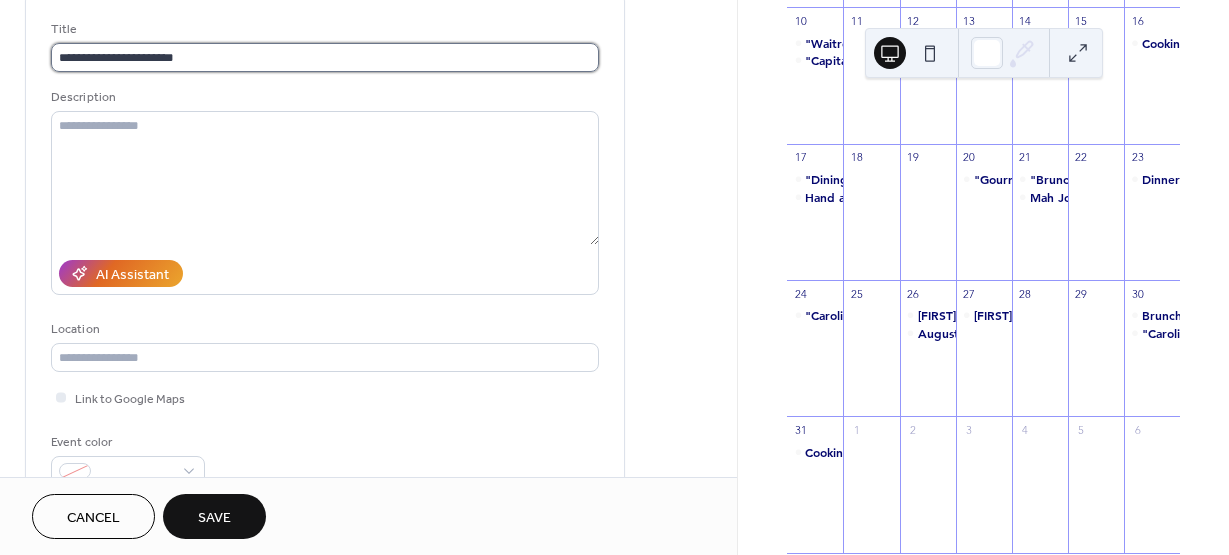 click on "**********" at bounding box center [325, 57] 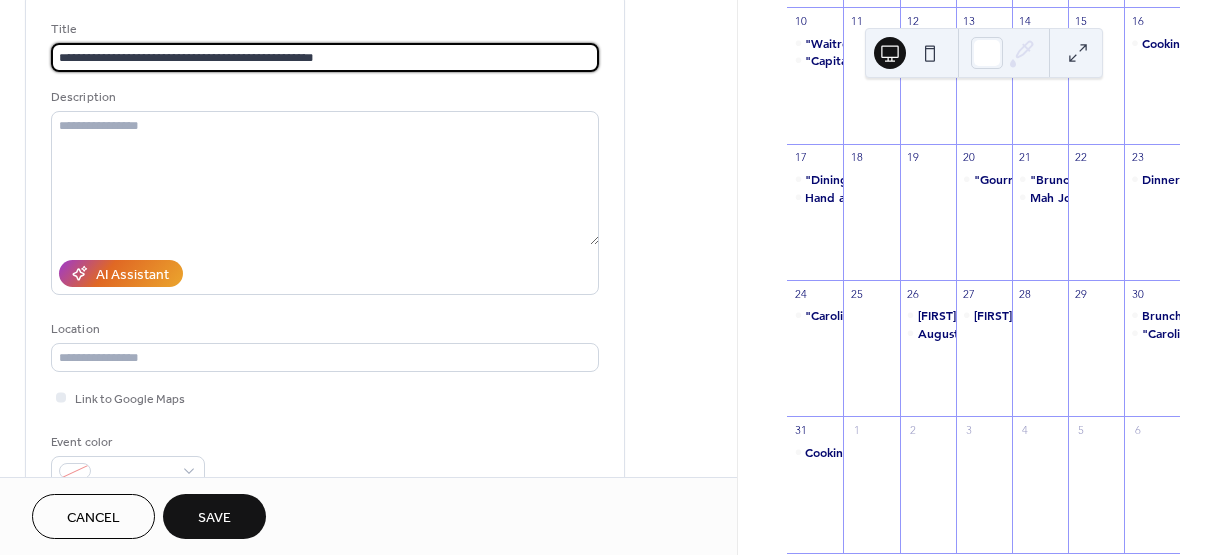click on "**********" at bounding box center [325, 57] 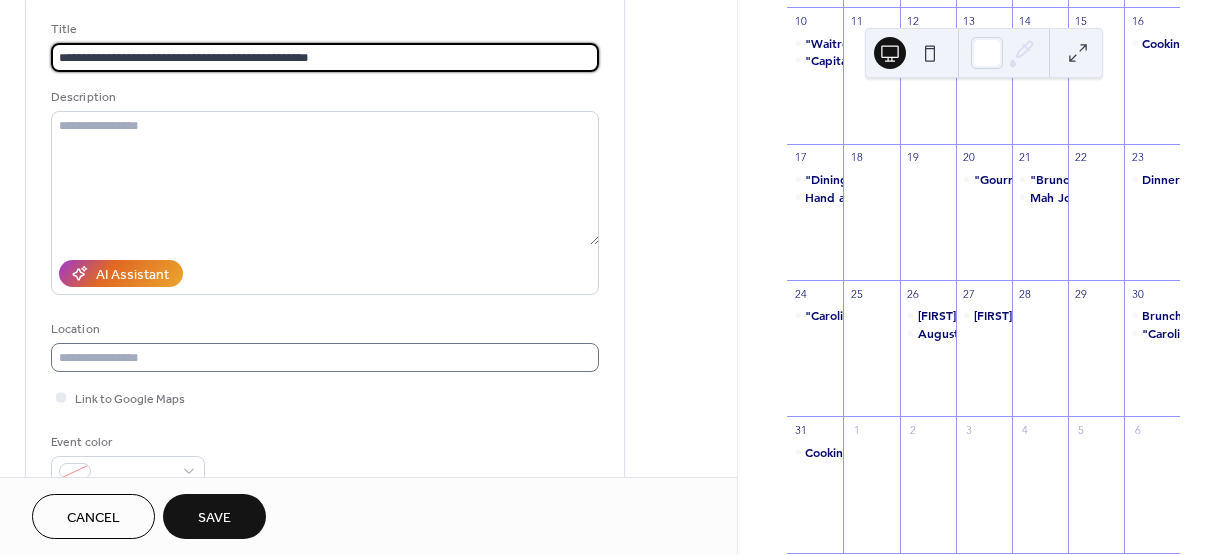 type on "**********" 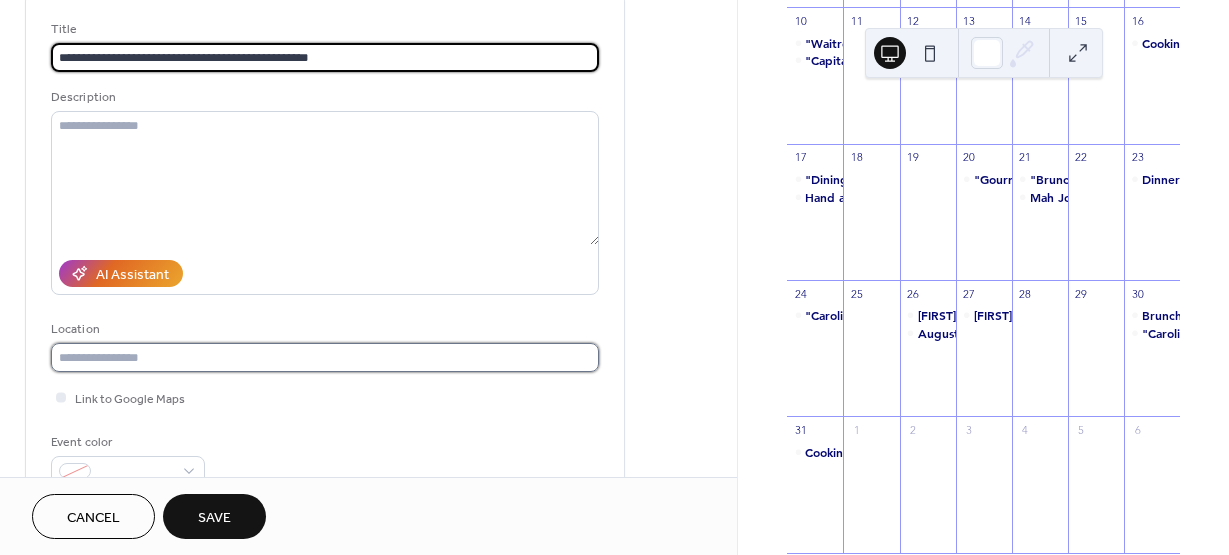 click at bounding box center (325, 357) 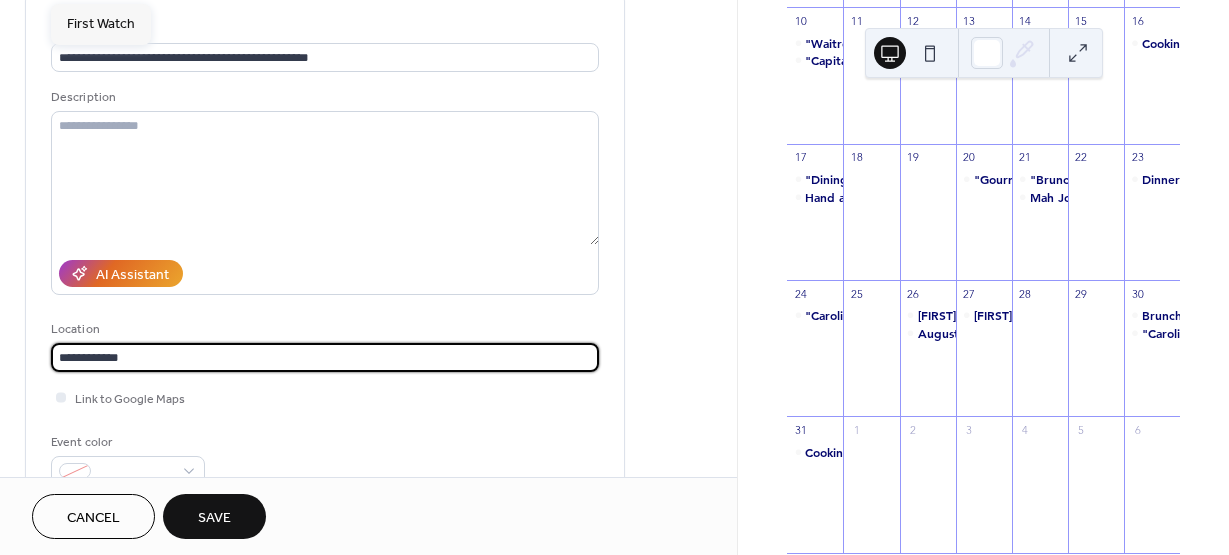 type on "**********" 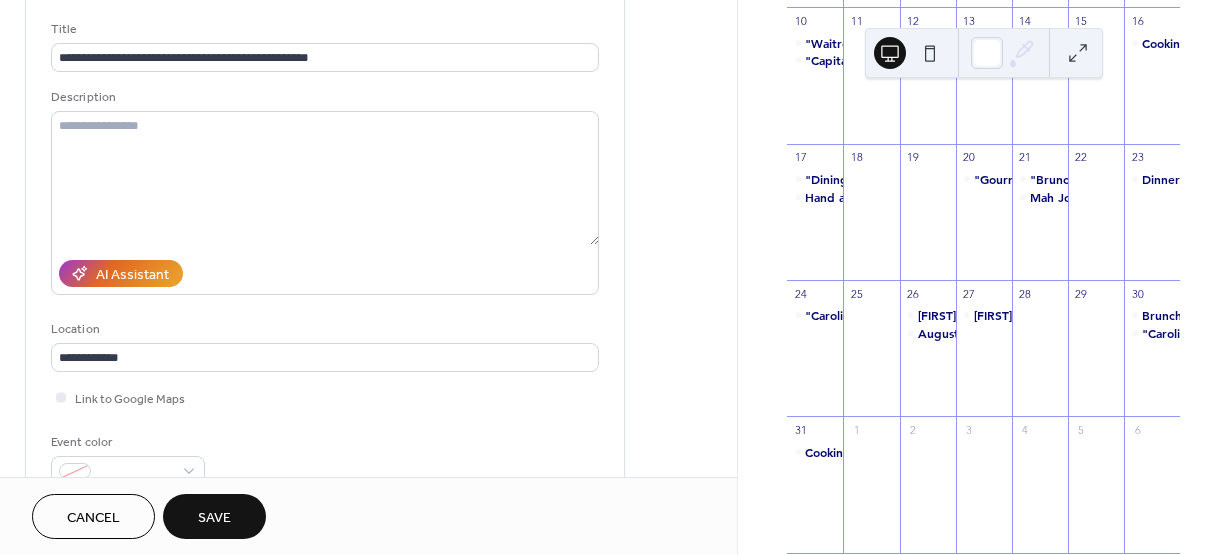 drag, startPoint x: 729, startPoint y: 96, endPoint x: 743, endPoint y: 132, distance: 38.626415 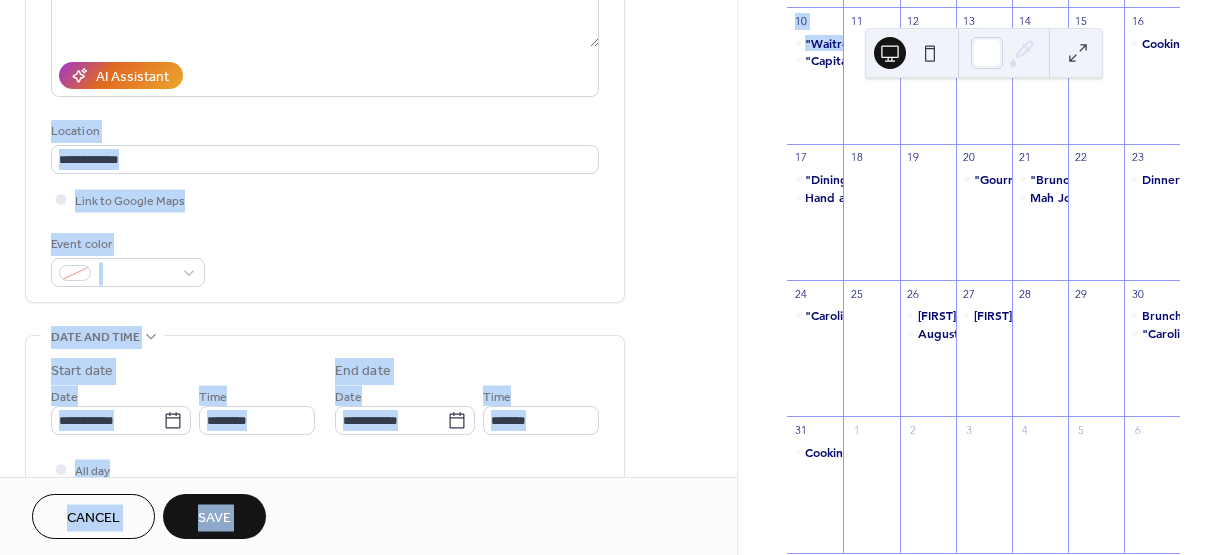 scroll, scrollTop: 342, scrollLeft: 0, axis: vertical 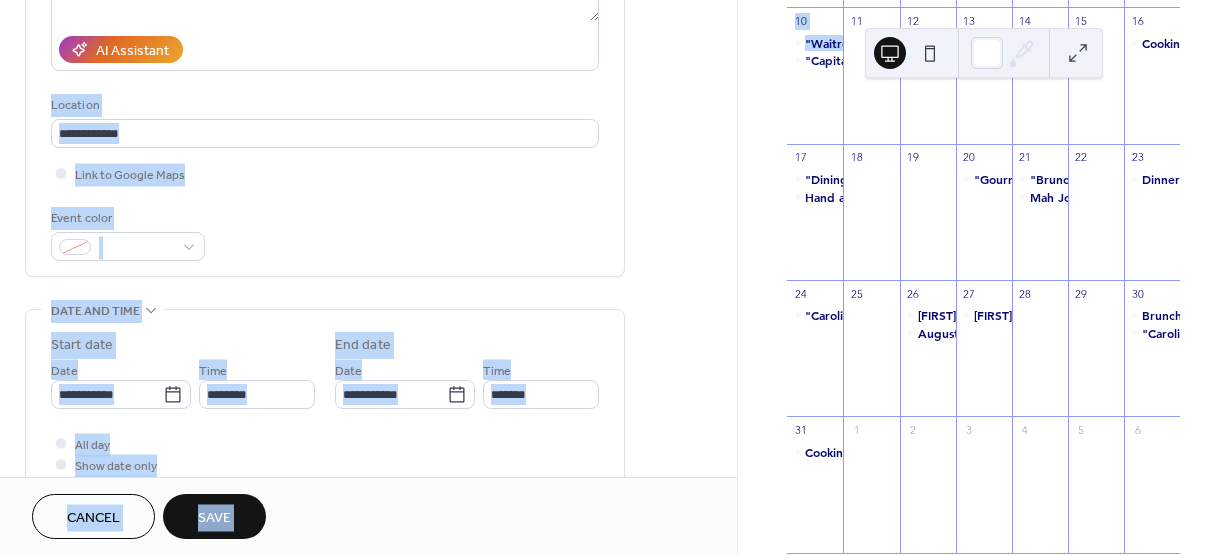 click on "Event color" at bounding box center (325, 234) 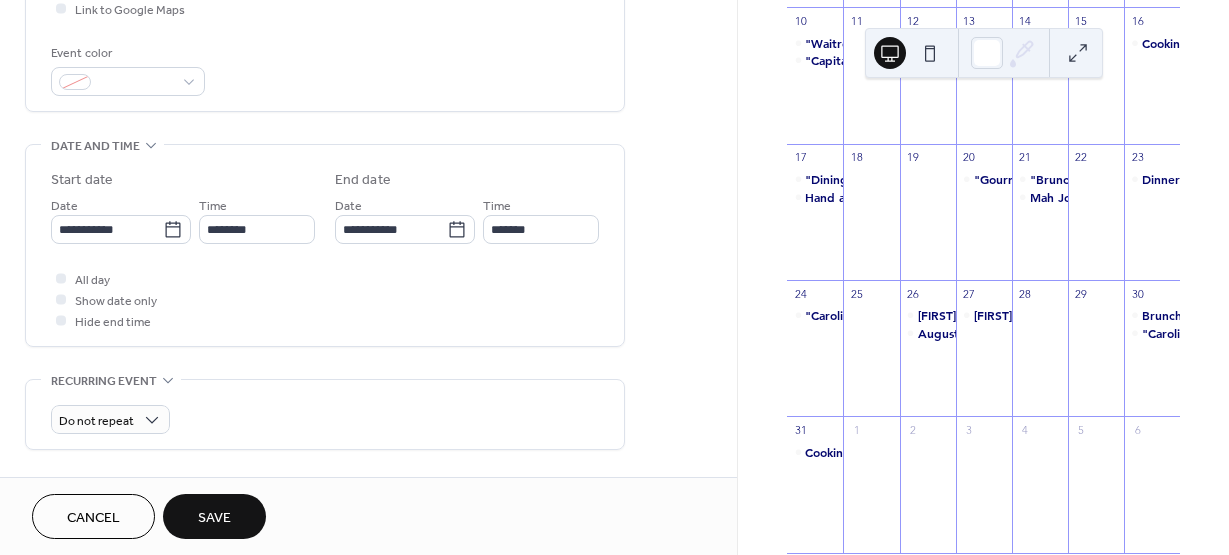 scroll, scrollTop: 510, scrollLeft: 0, axis: vertical 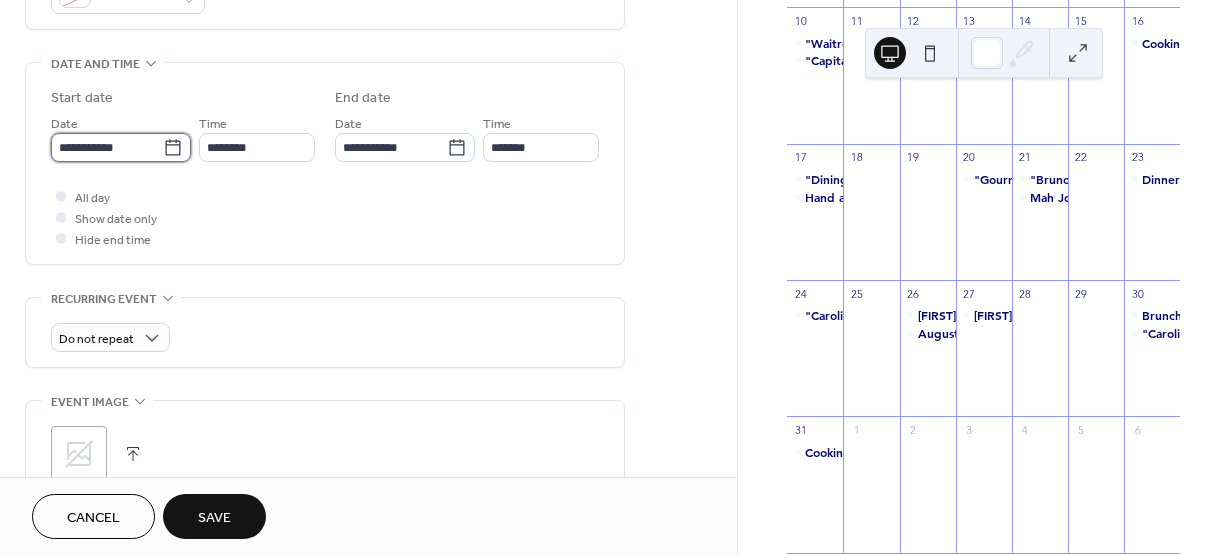 click on "**********" at bounding box center (107, 147) 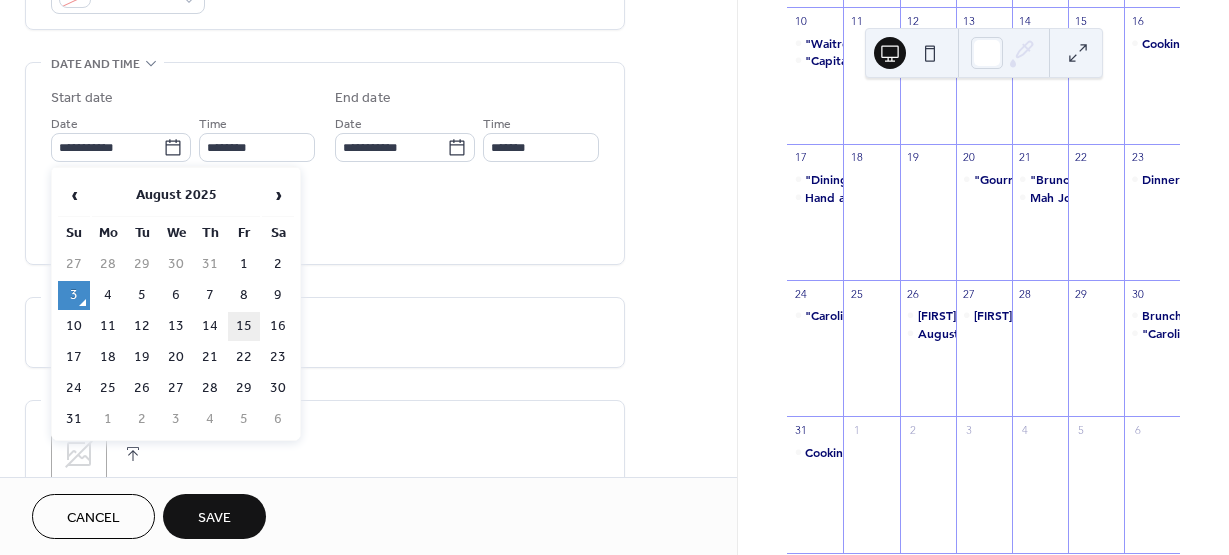 click on "15" at bounding box center [244, 326] 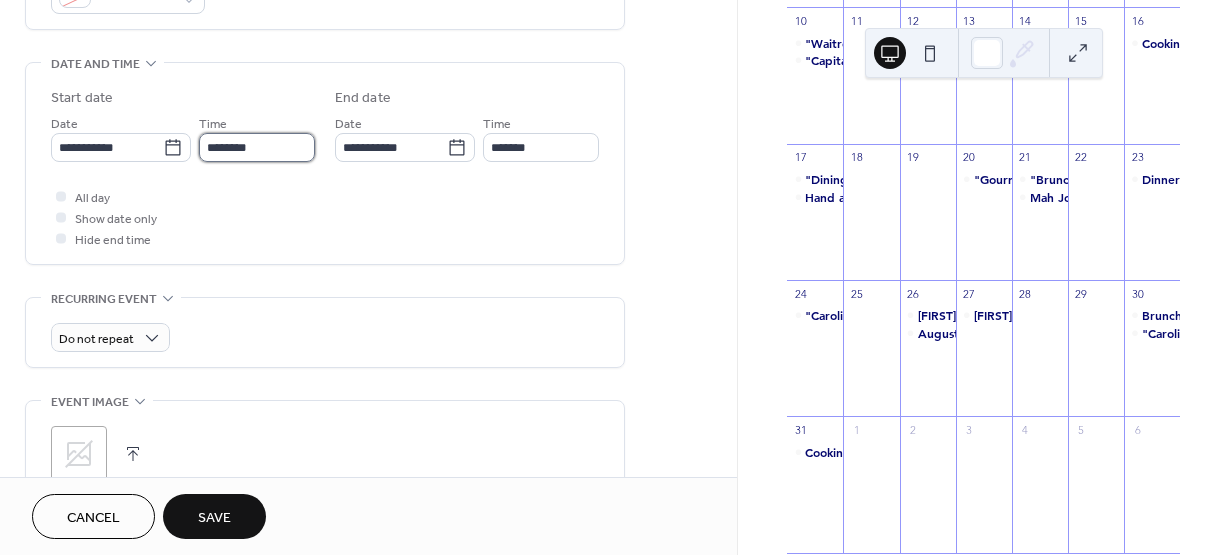 click on "********" at bounding box center (257, 147) 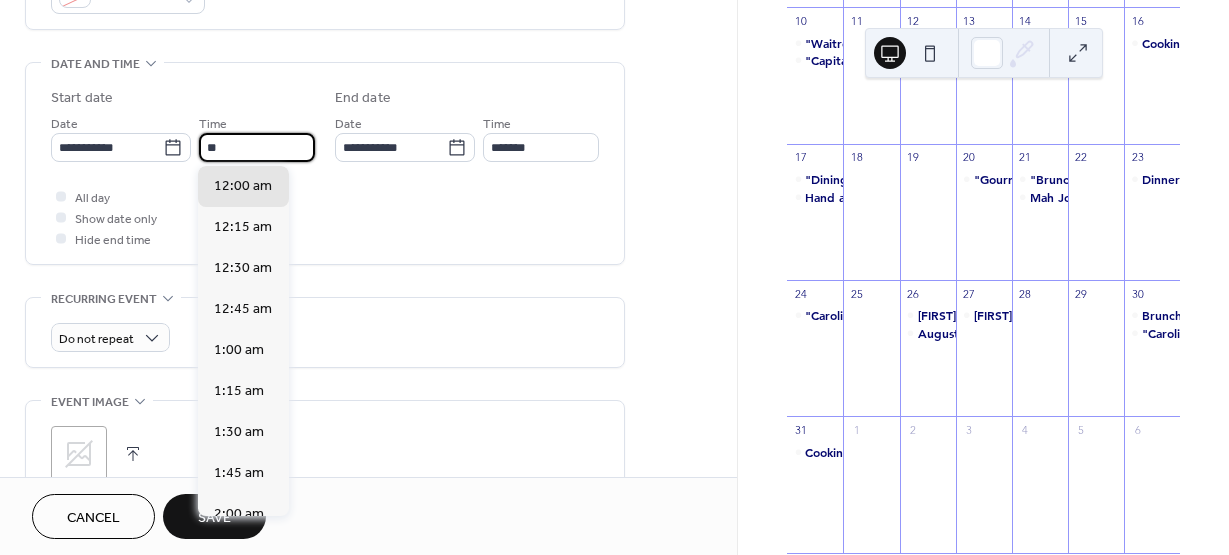 scroll, scrollTop: 1640, scrollLeft: 0, axis: vertical 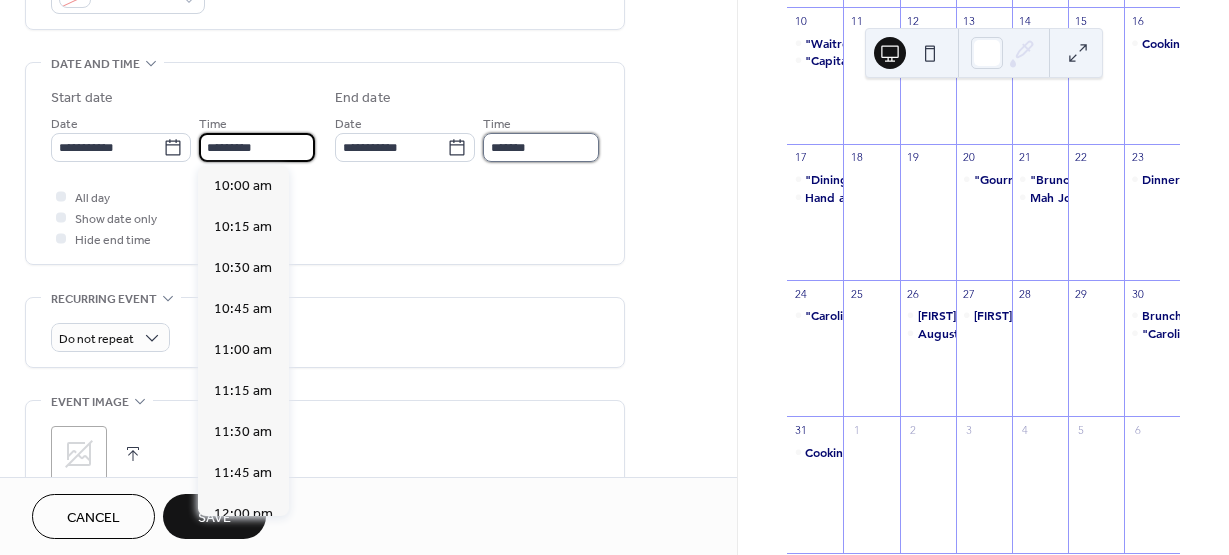 click on "*******" at bounding box center (541, 147) 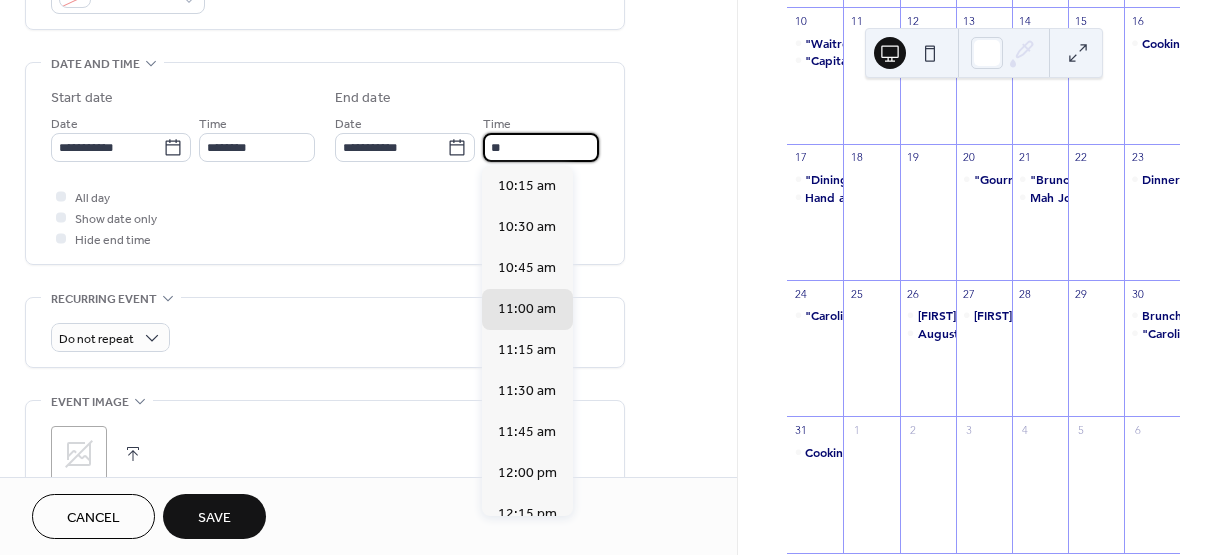 type on "*" 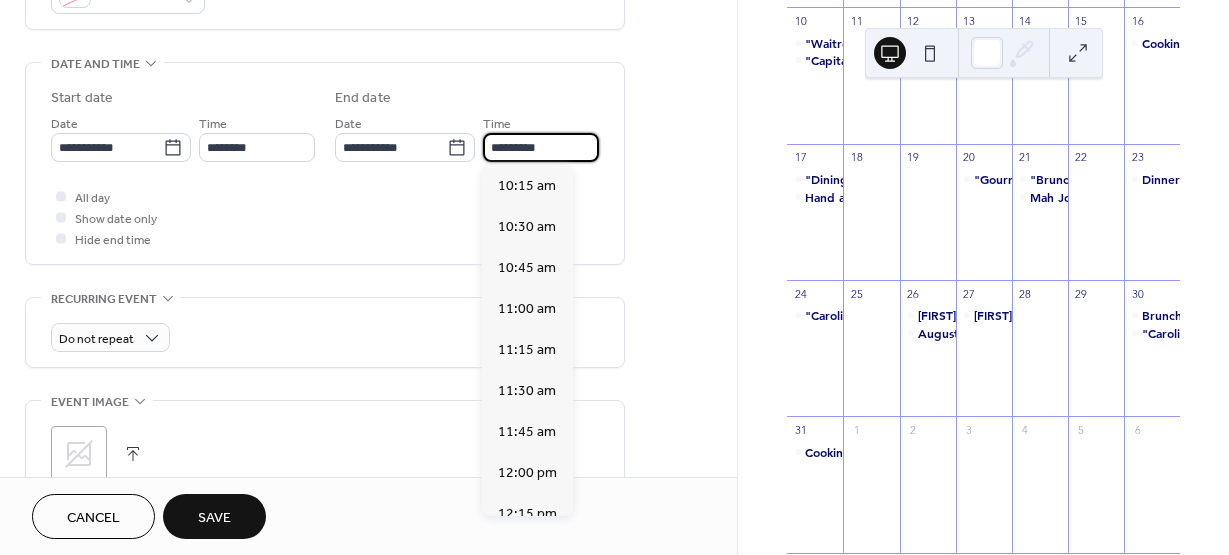 click on "**********" at bounding box center (368, 251) 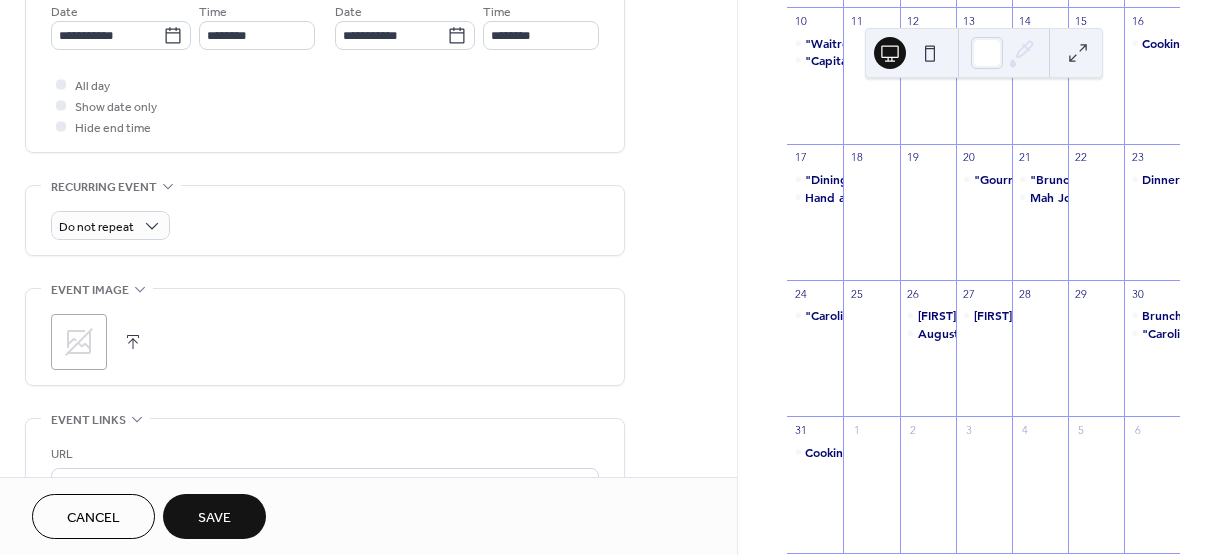 scroll, scrollTop: 830, scrollLeft: 0, axis: vertical 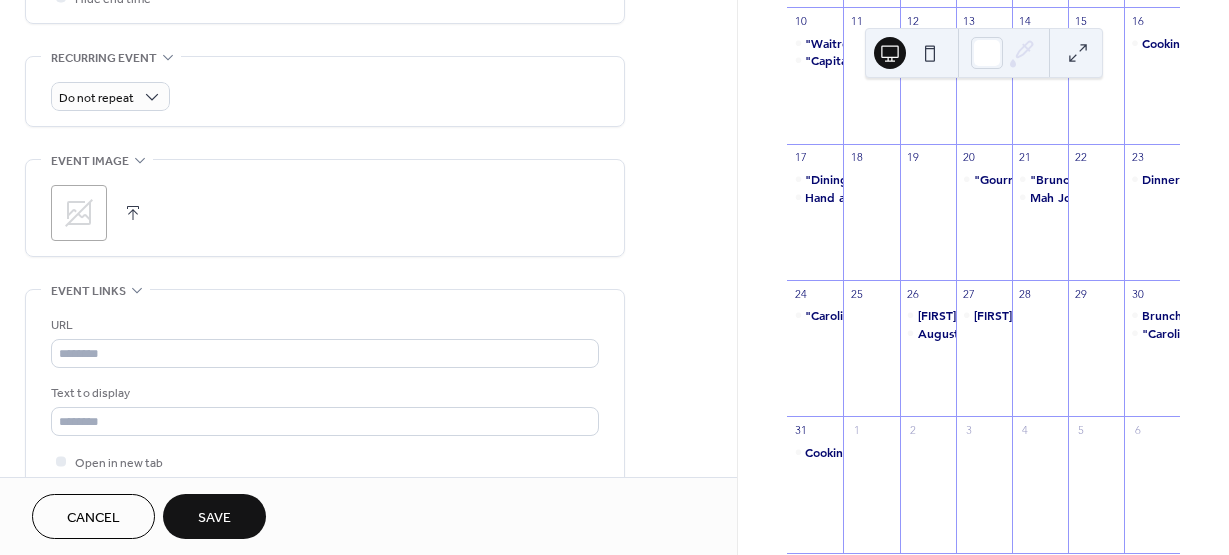 click 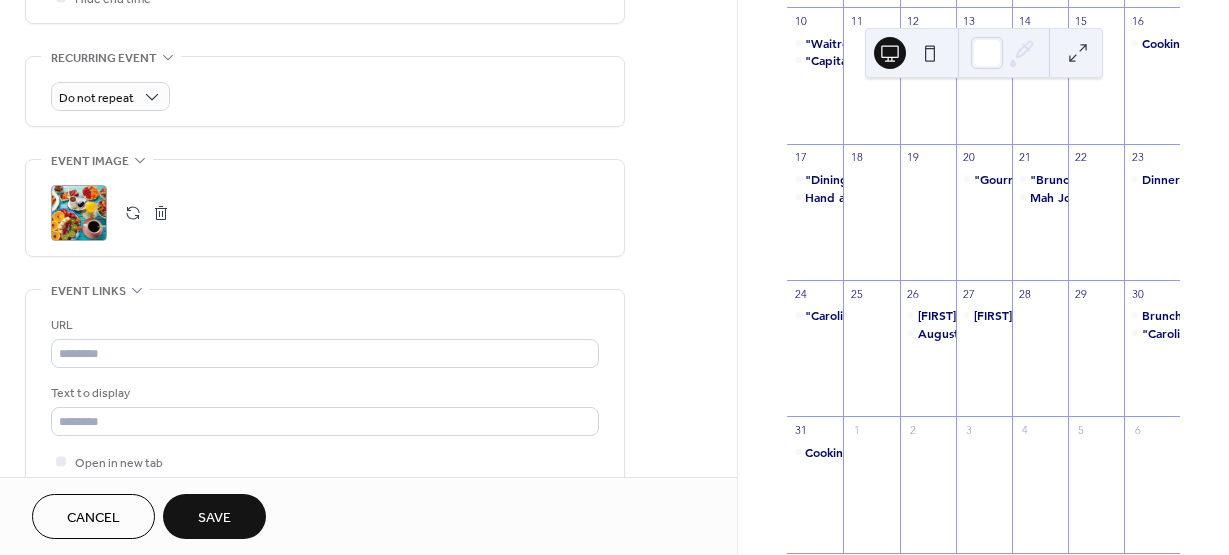 click on "Save" at bounding box center (214, 518) 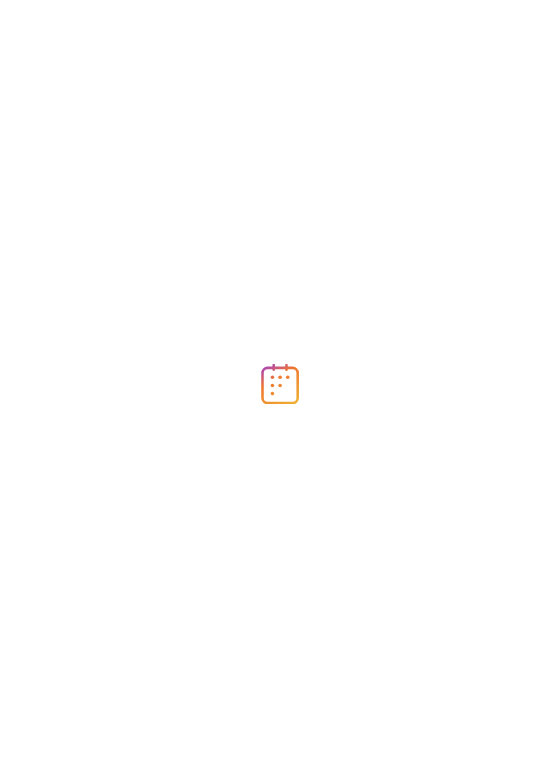 scroll, scrollTop: 0, scrollLeft: 0, axis: both 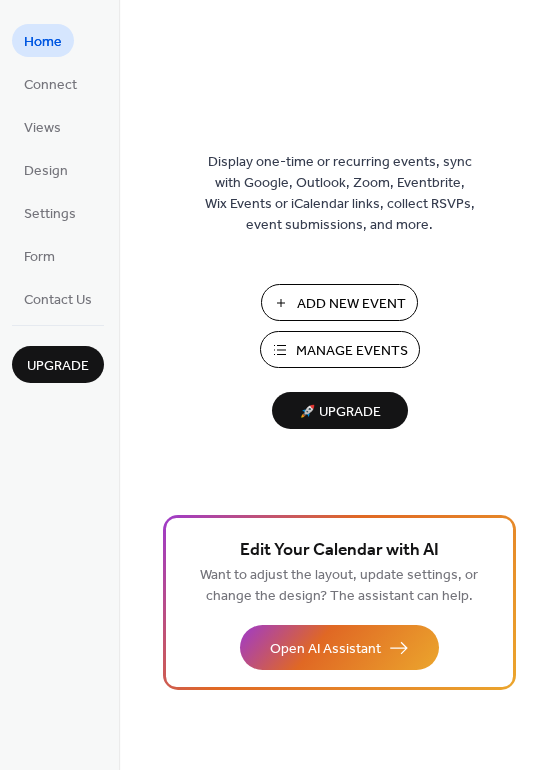 click on "Manage Events" at bounding box center (352, 351) 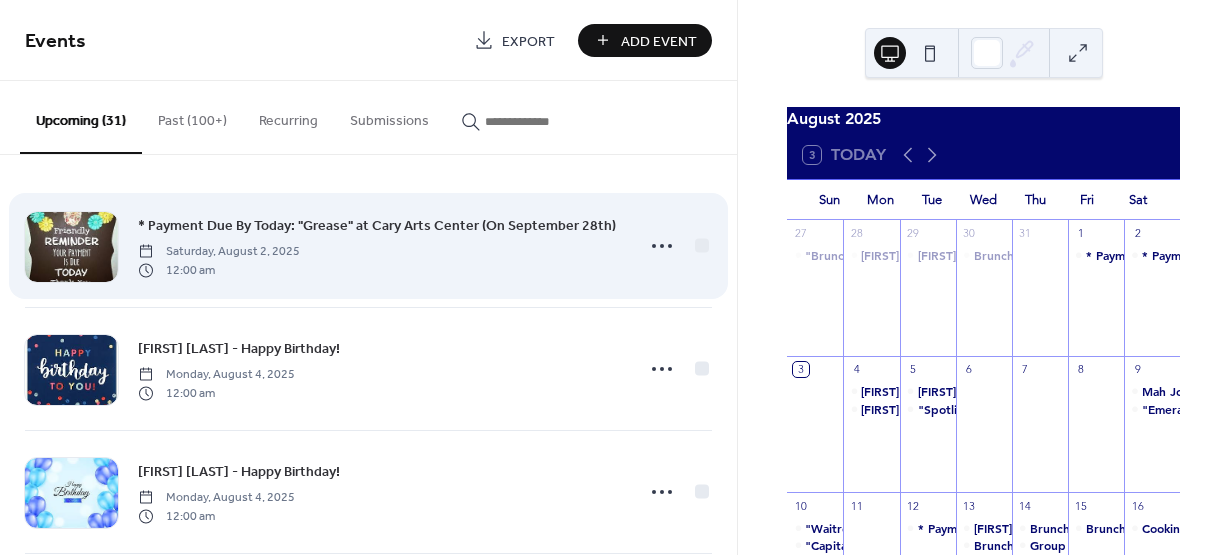 scroll, scrollTop: 0, scrollLeft: 0, axis: both 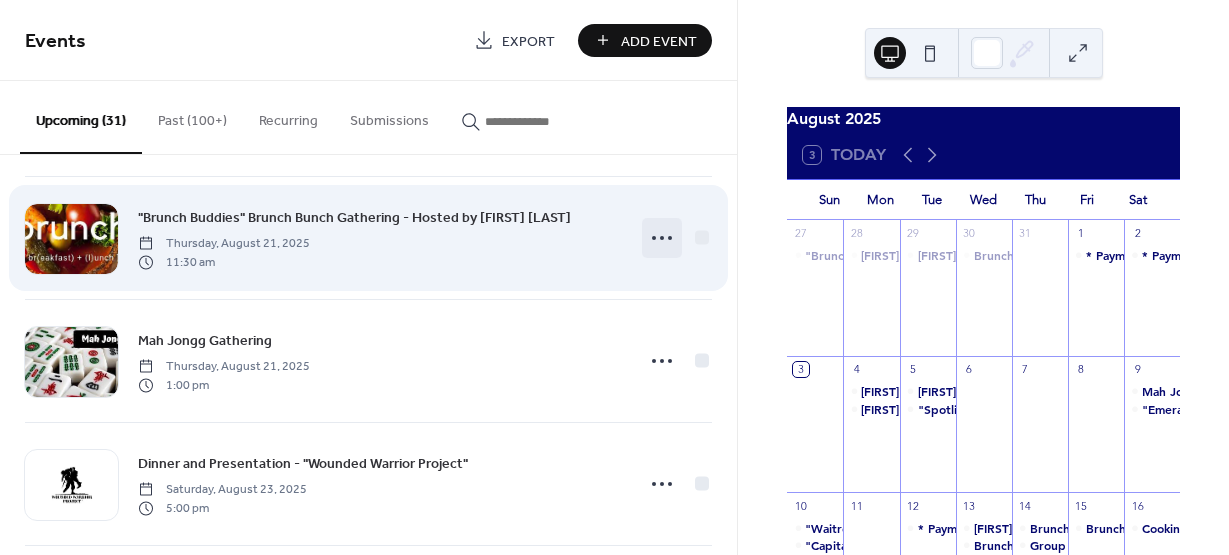 click 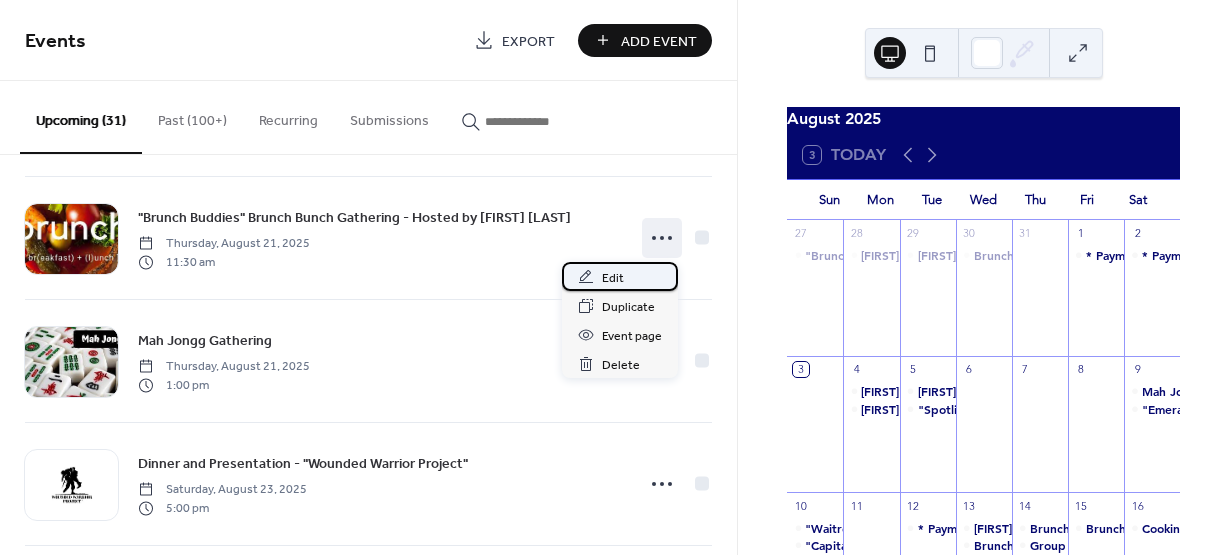click on "Edit" at bounding box center (613, 278) 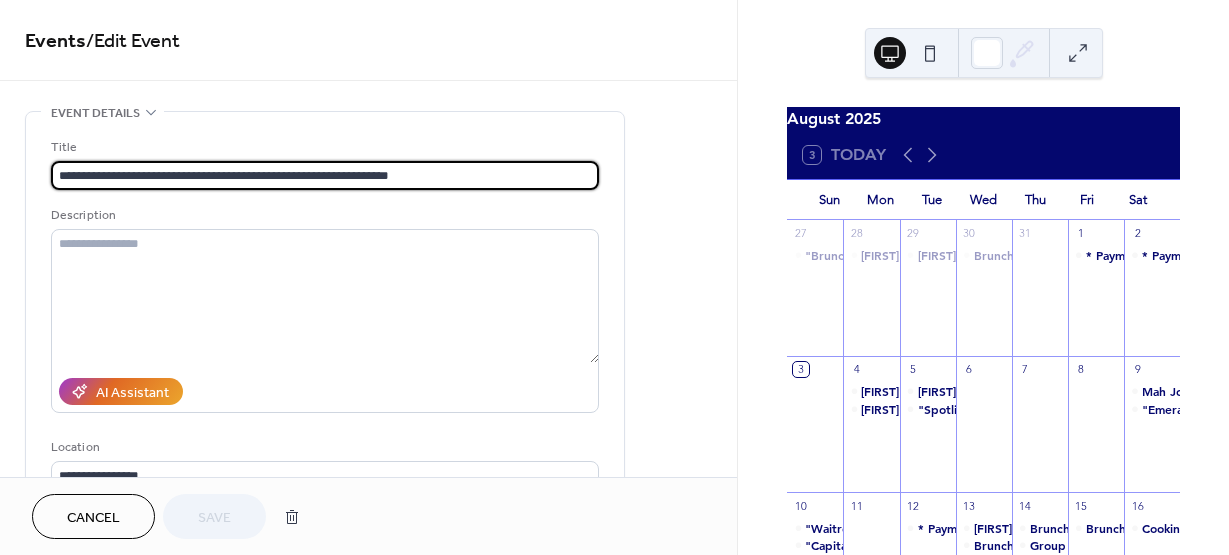 drag, startPoint x: 148, startPoint y: 173, endPoint x: -68, endPoint y: 172, distance: 216.00232 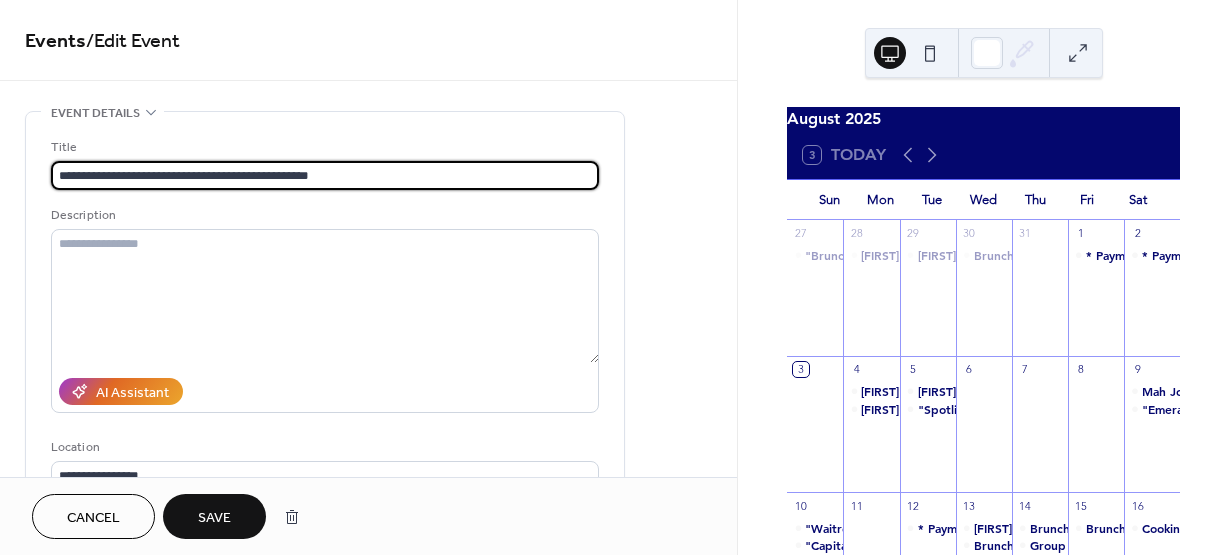 type on "**********" 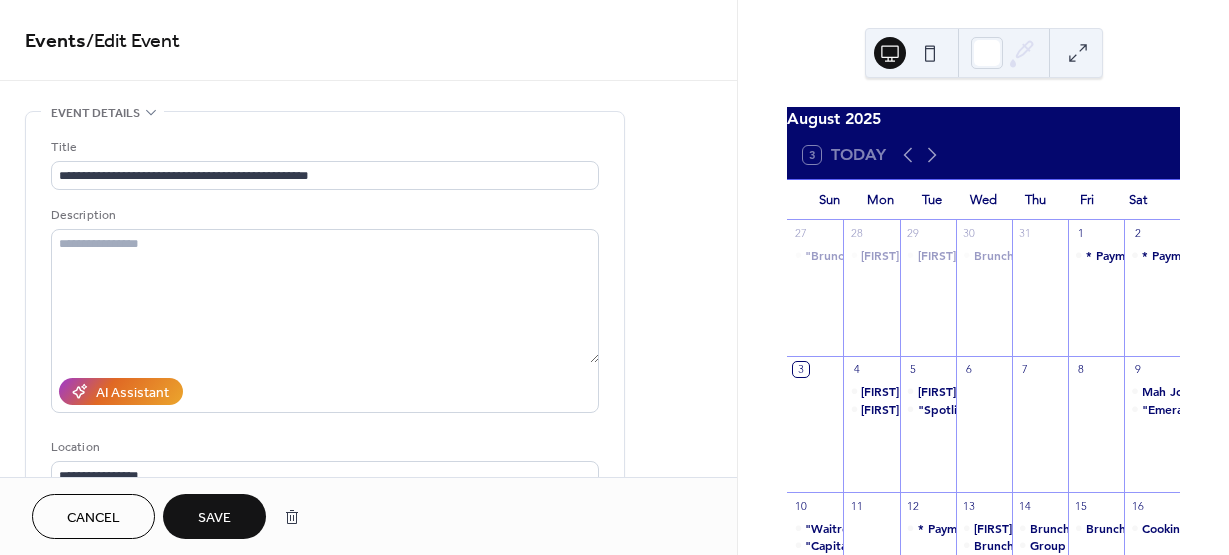 click on "Save" at bounding box center [214, 518] 